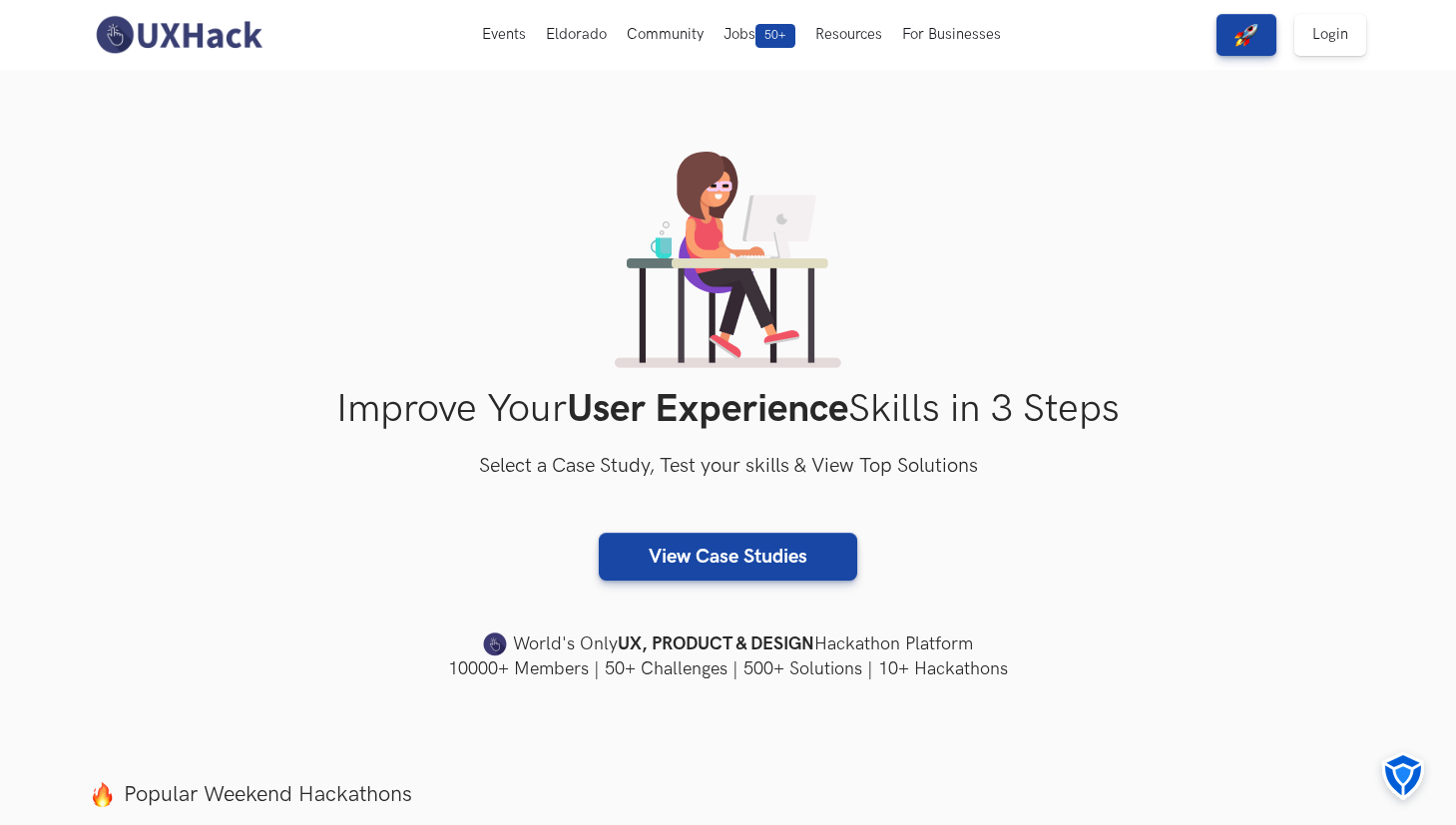 scroll, scrollTop: 0, scrollLeft: 0, axis: both 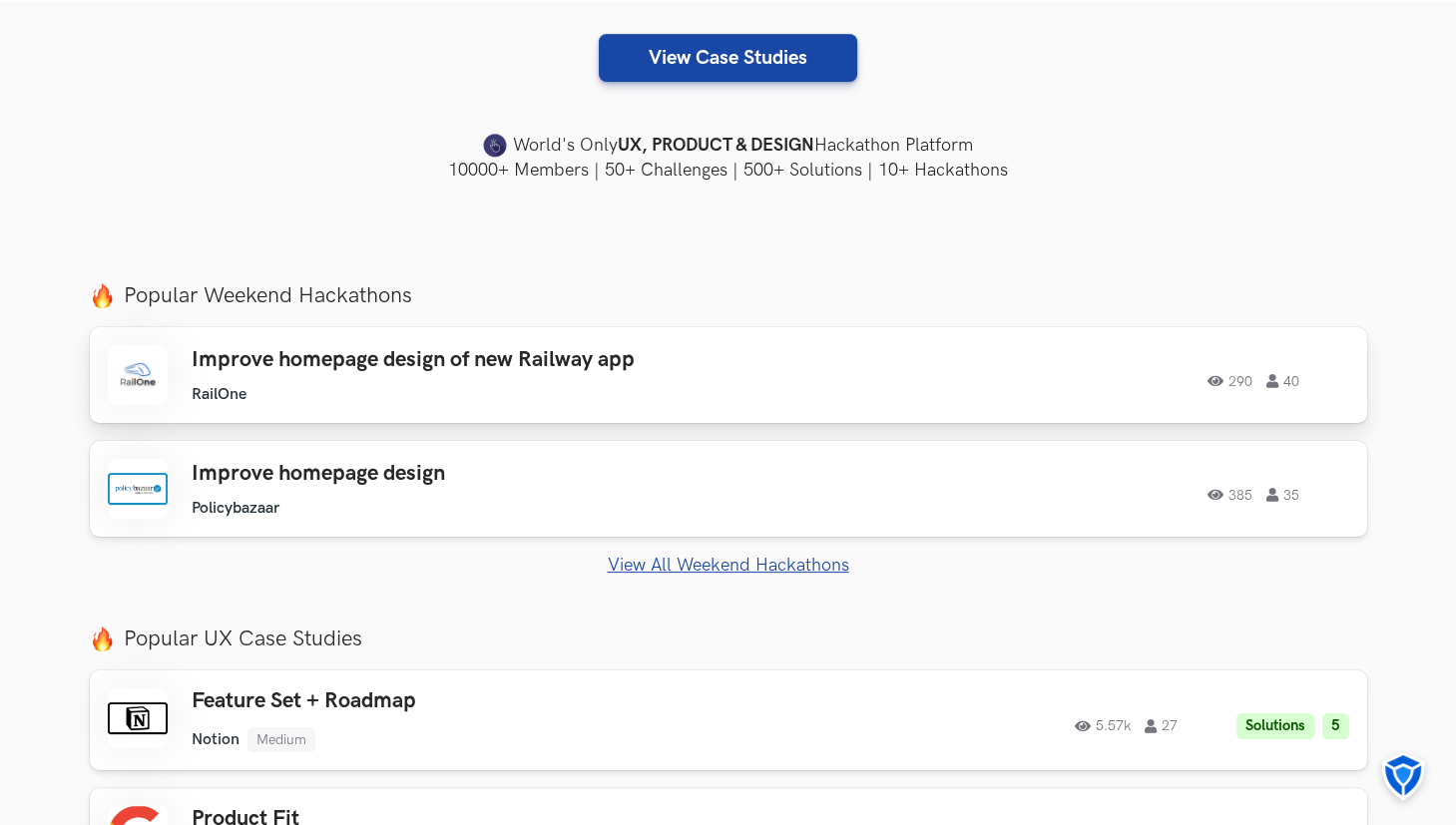 click on "Improve homepage design of new Railway app" at bounding box center [475, 360] 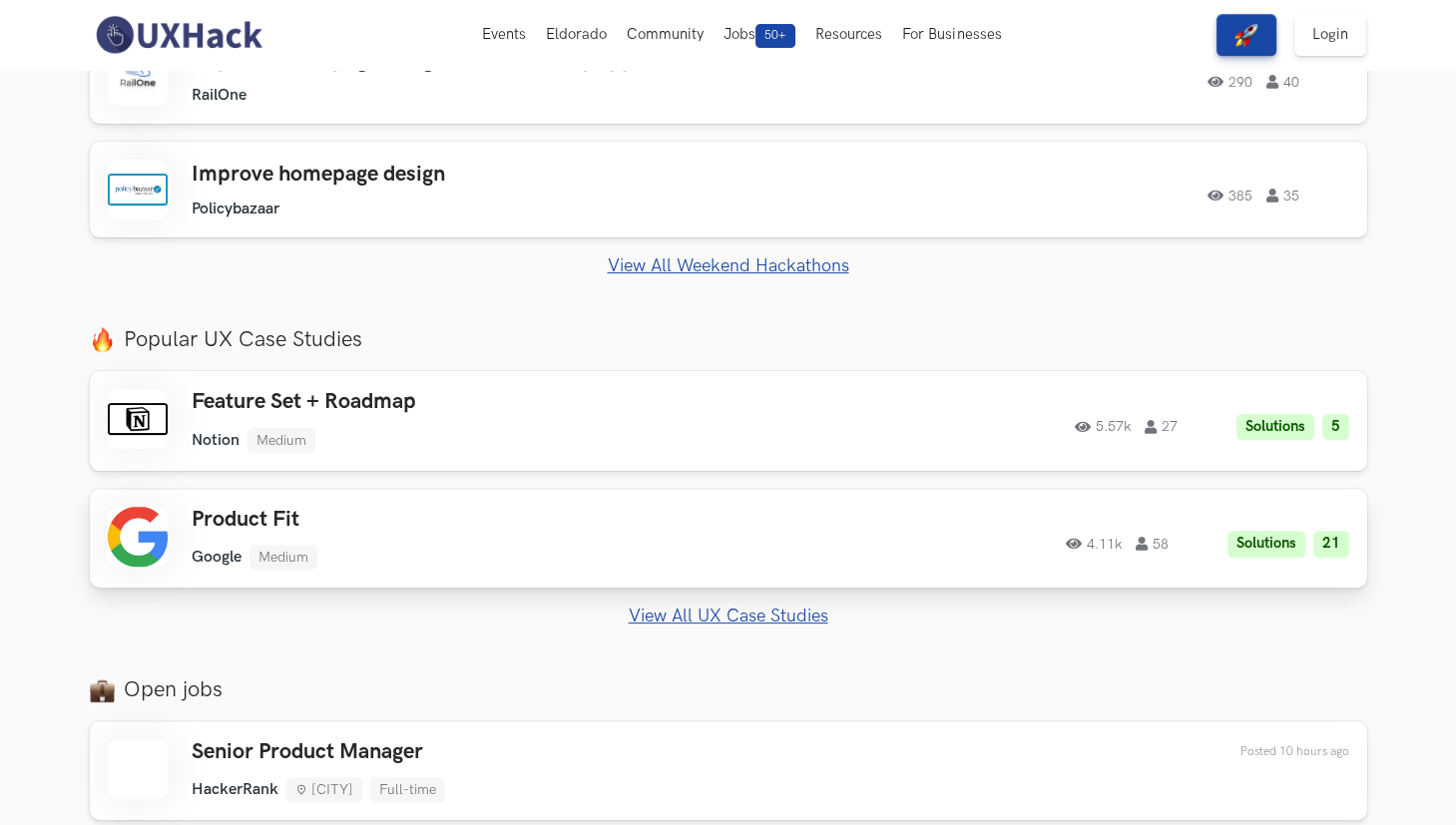 scroll, scrollTop: 499, scrollLeft: 0, axis: vertical 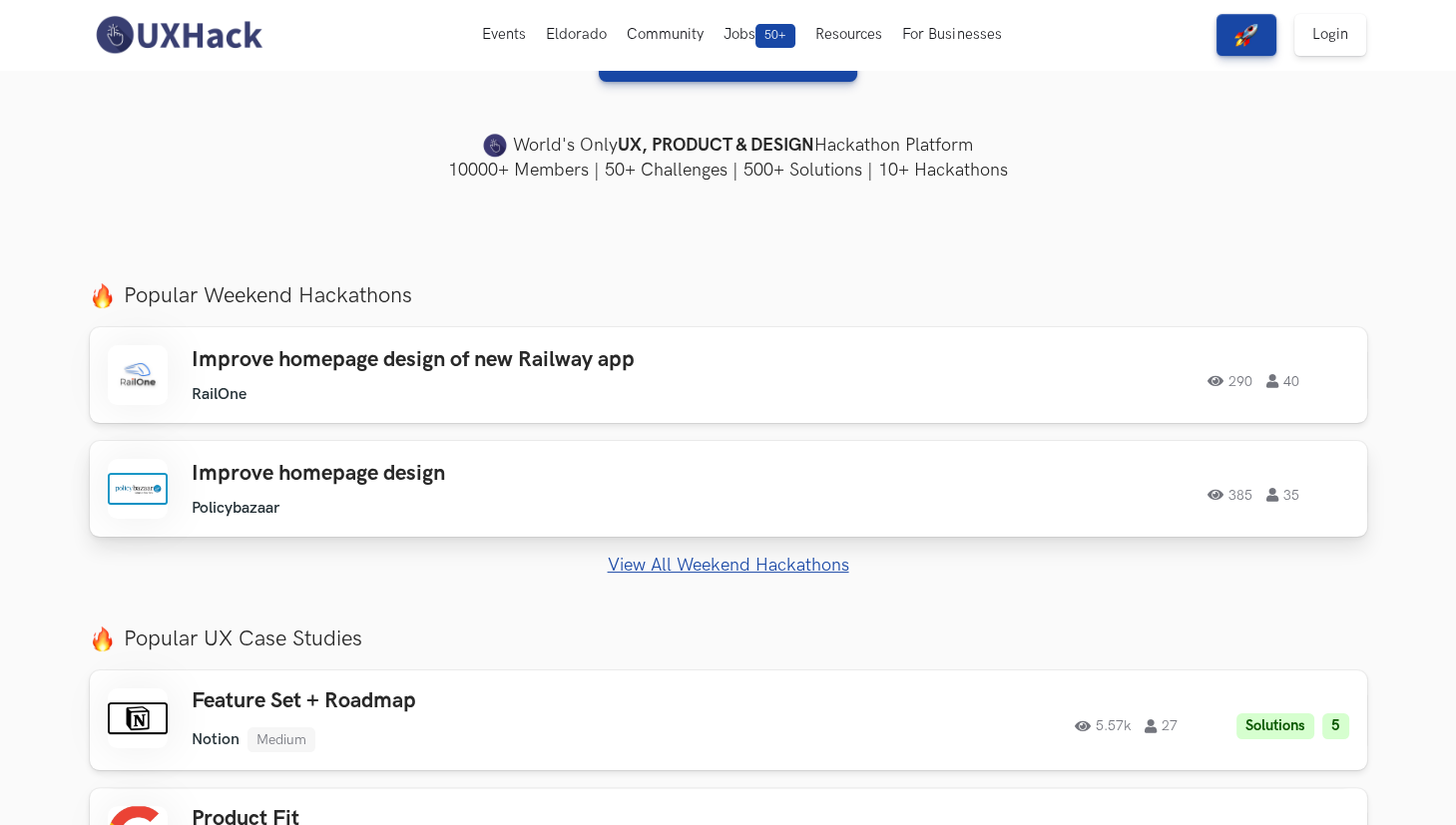 click on "Improve homepage design" at bounding box center [475, 474] 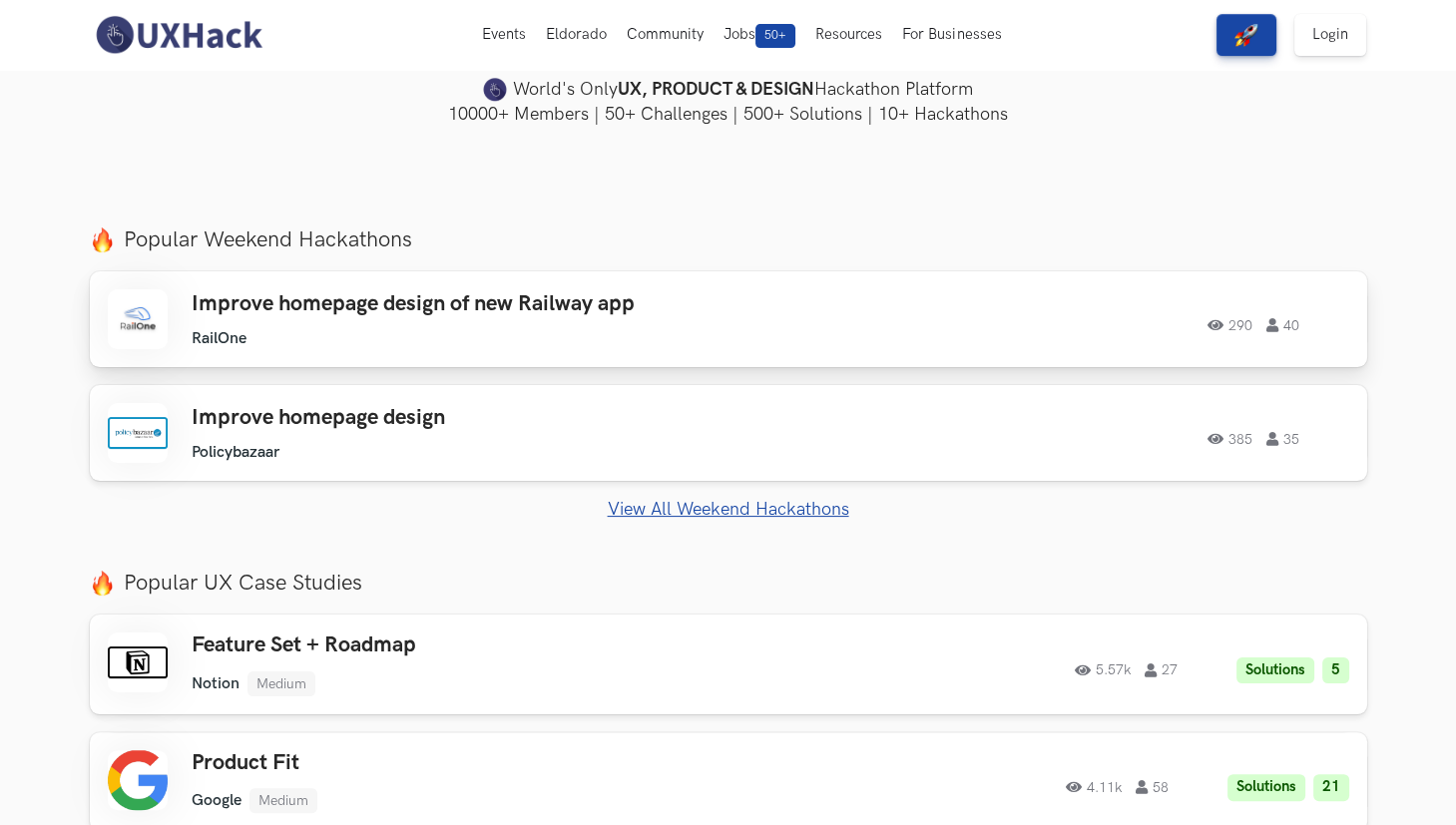 scroll, scrollTop: 798, scrollLeft: 0, axis: vertical 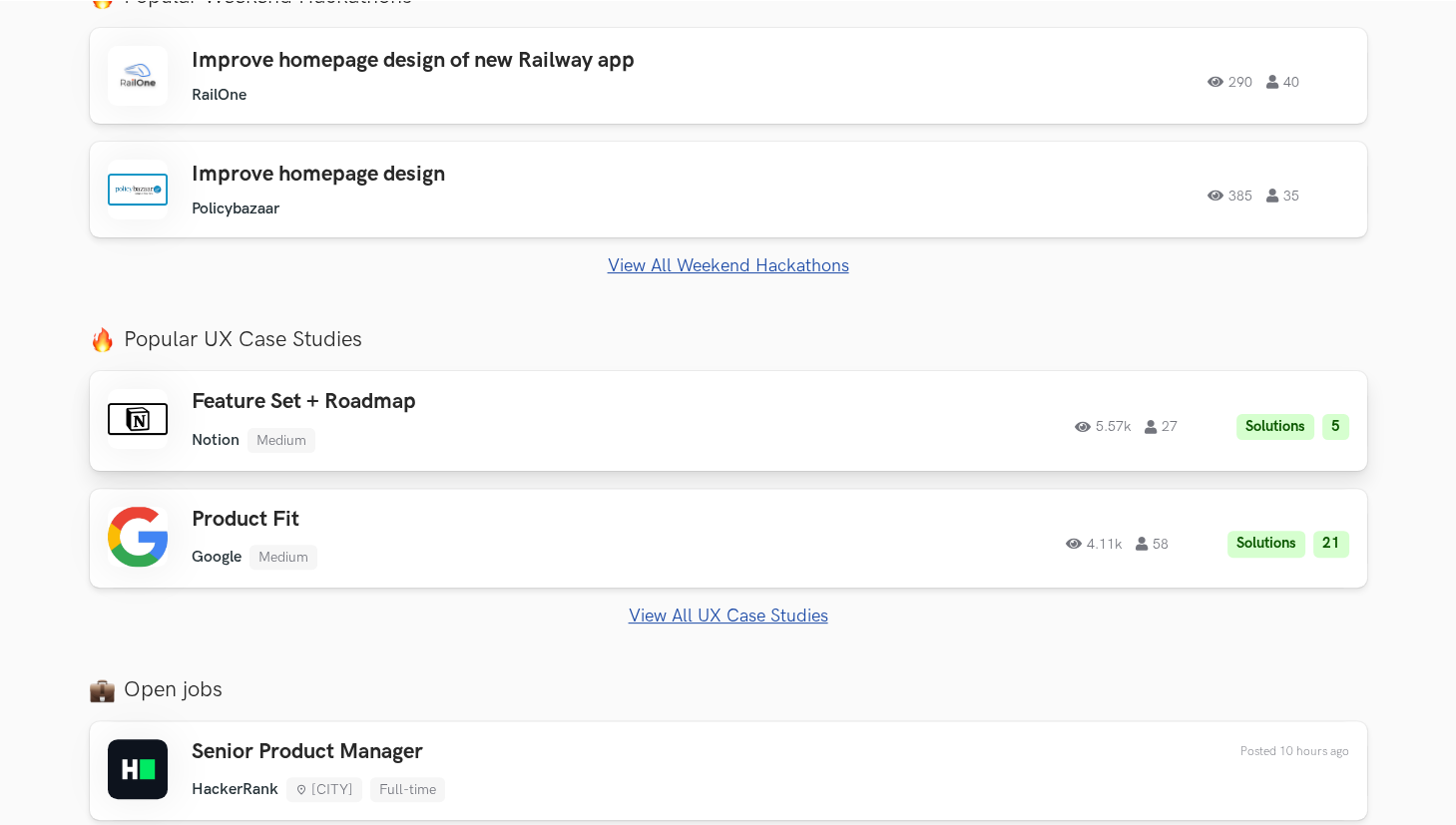 click on "Notion
Medium" at bounding box center (475, 440) 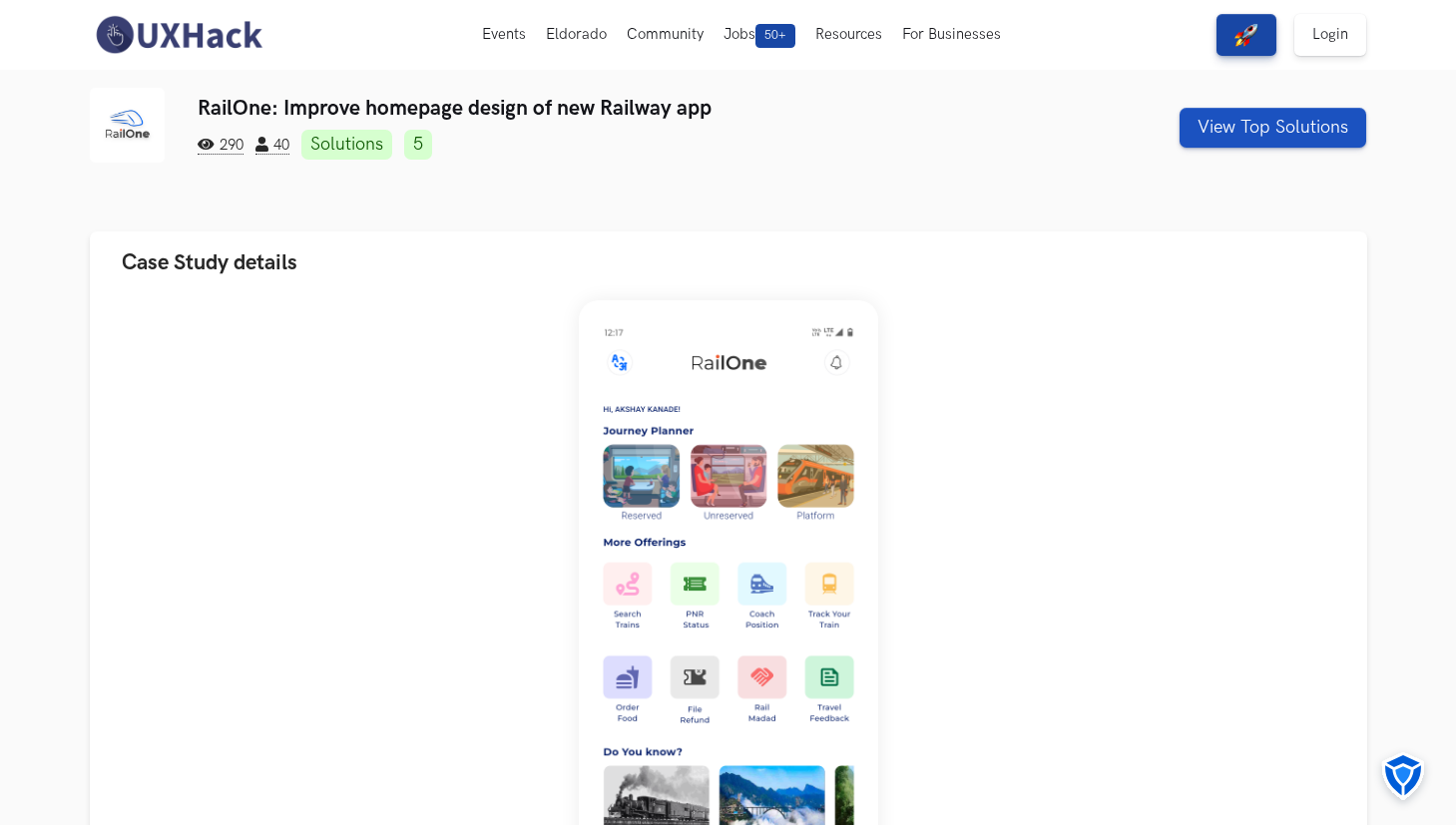 scroll, scrollTop: 0, scrollLeft: 0, axis: both 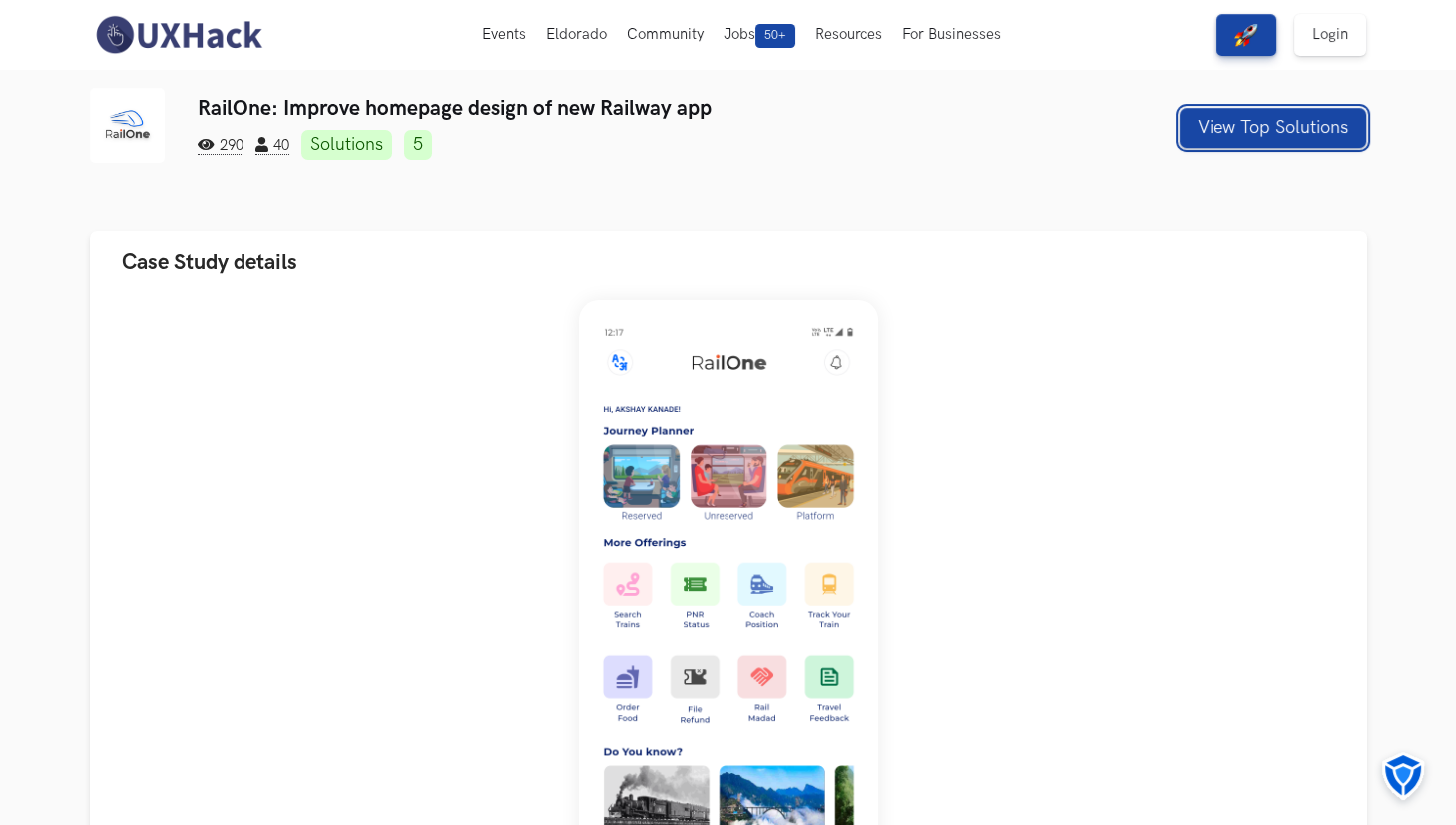 click on "View Top Solutions" at bounding box center (1272, 128) 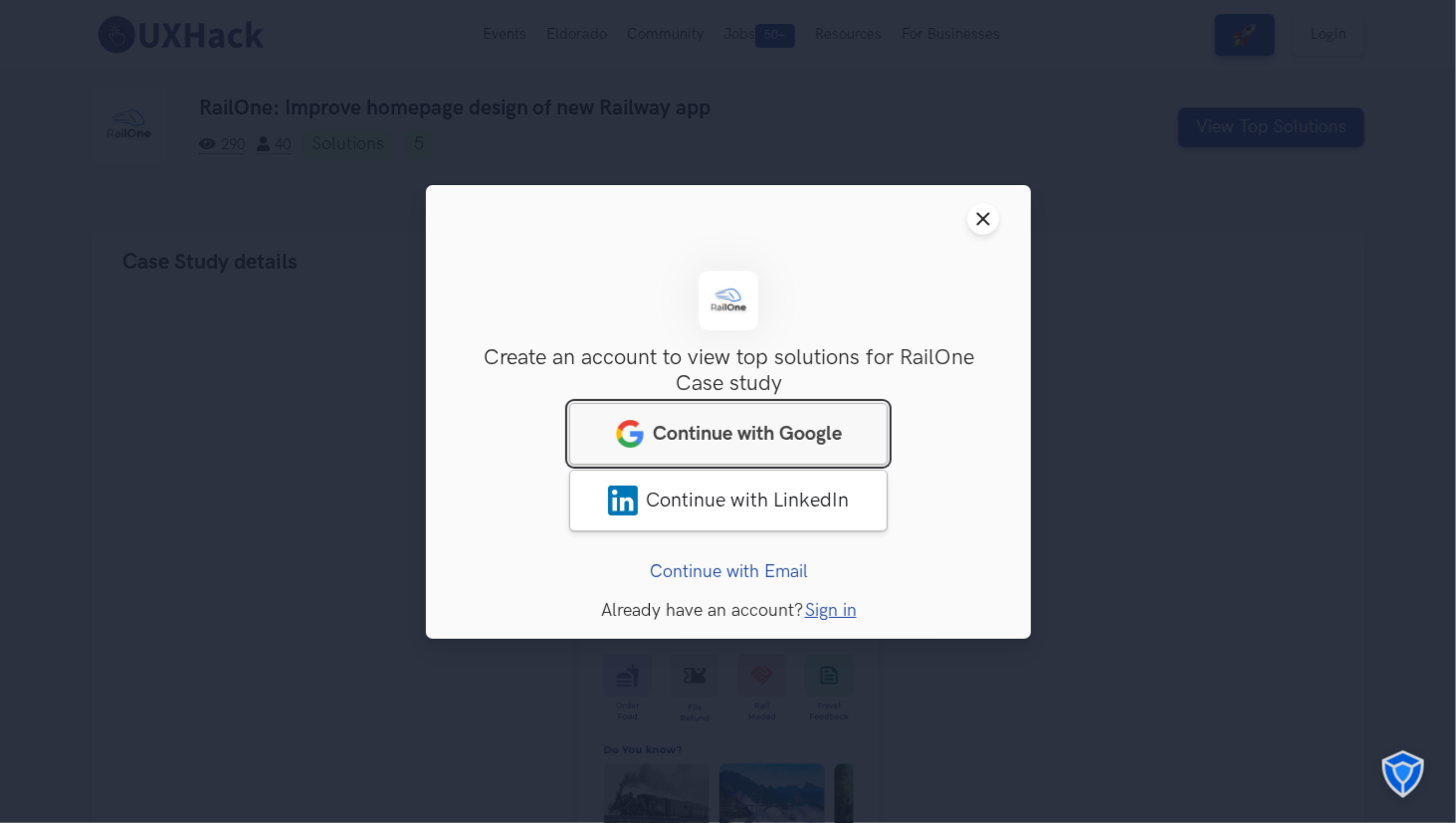 click on "Continue with Google" at bounding box center (728, 433) 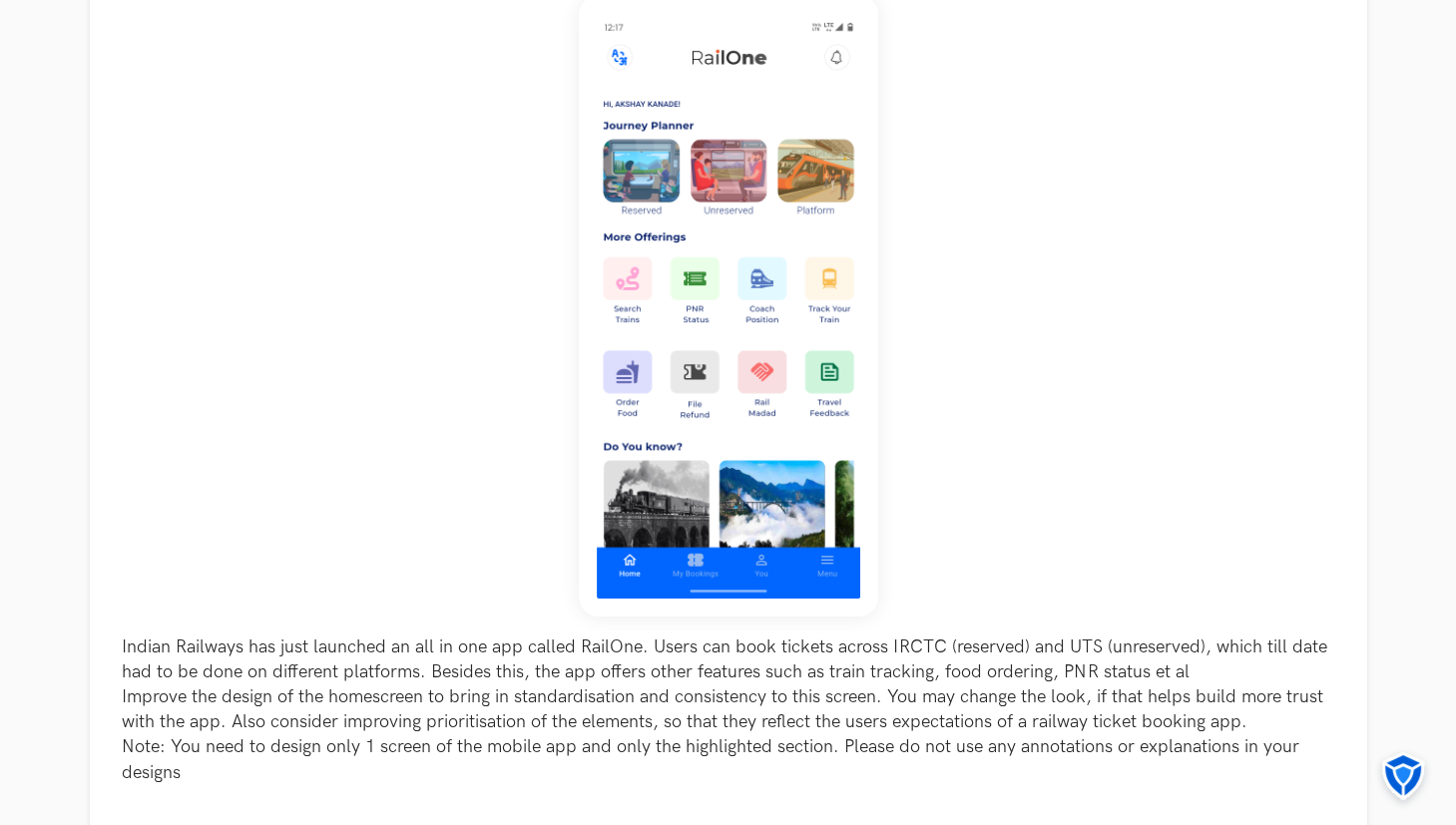 scroll, scrollTop: 698, scrollLeft: 0, axis: vertical 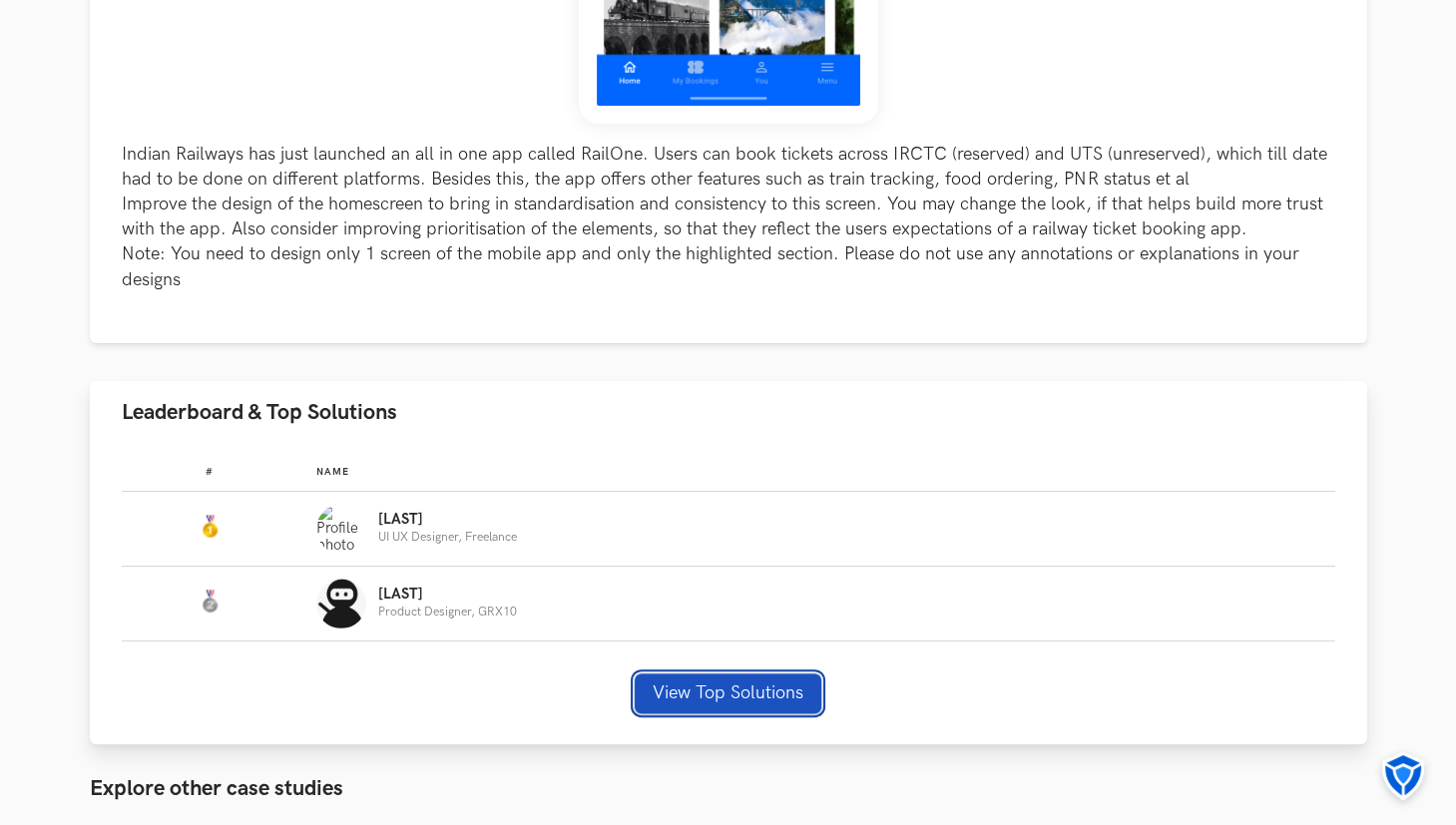 click on "View Top Solutions" at bounding box center (728, 693) 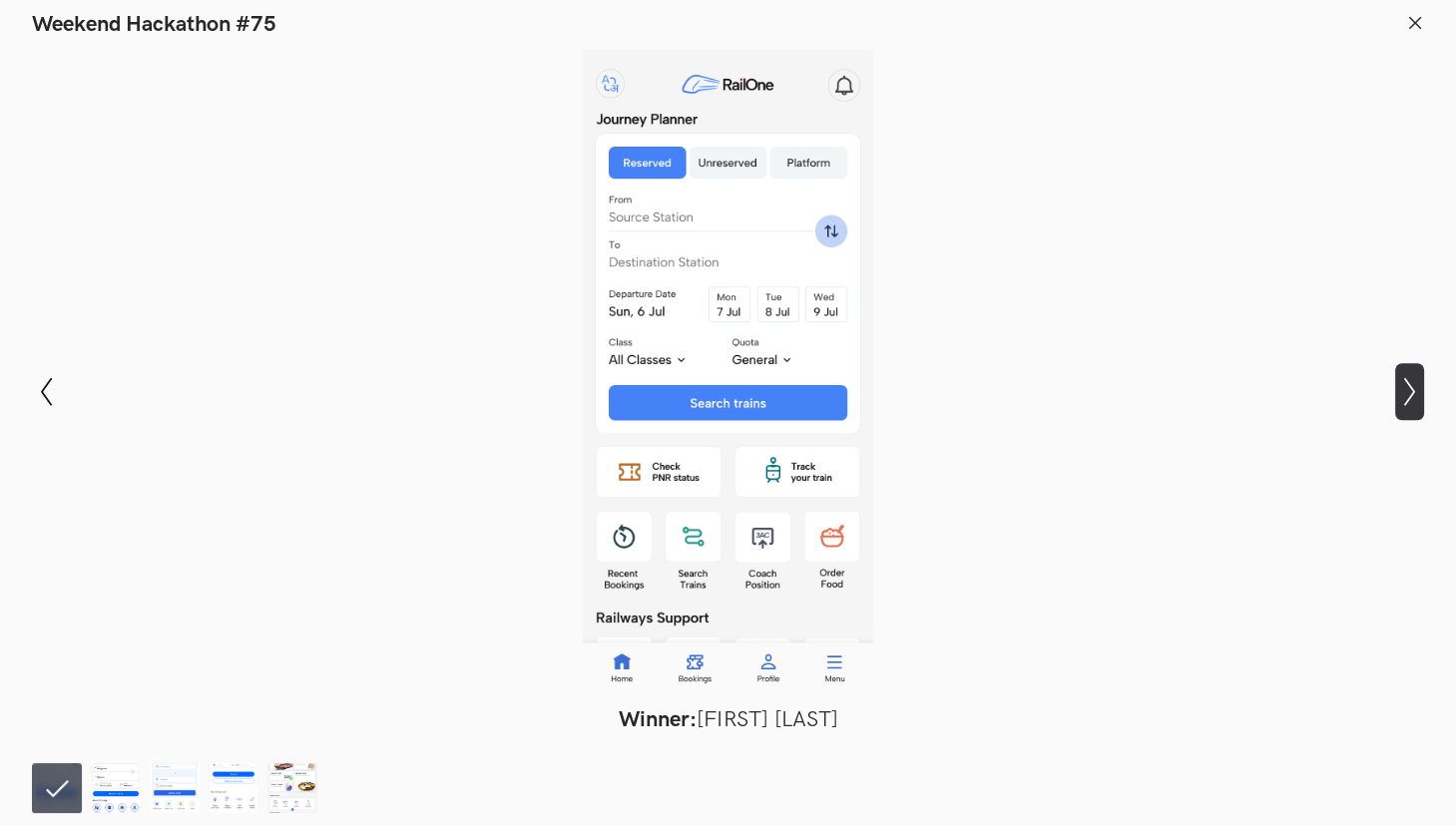 click on "Show next slide" at bounding box center [46, 391] 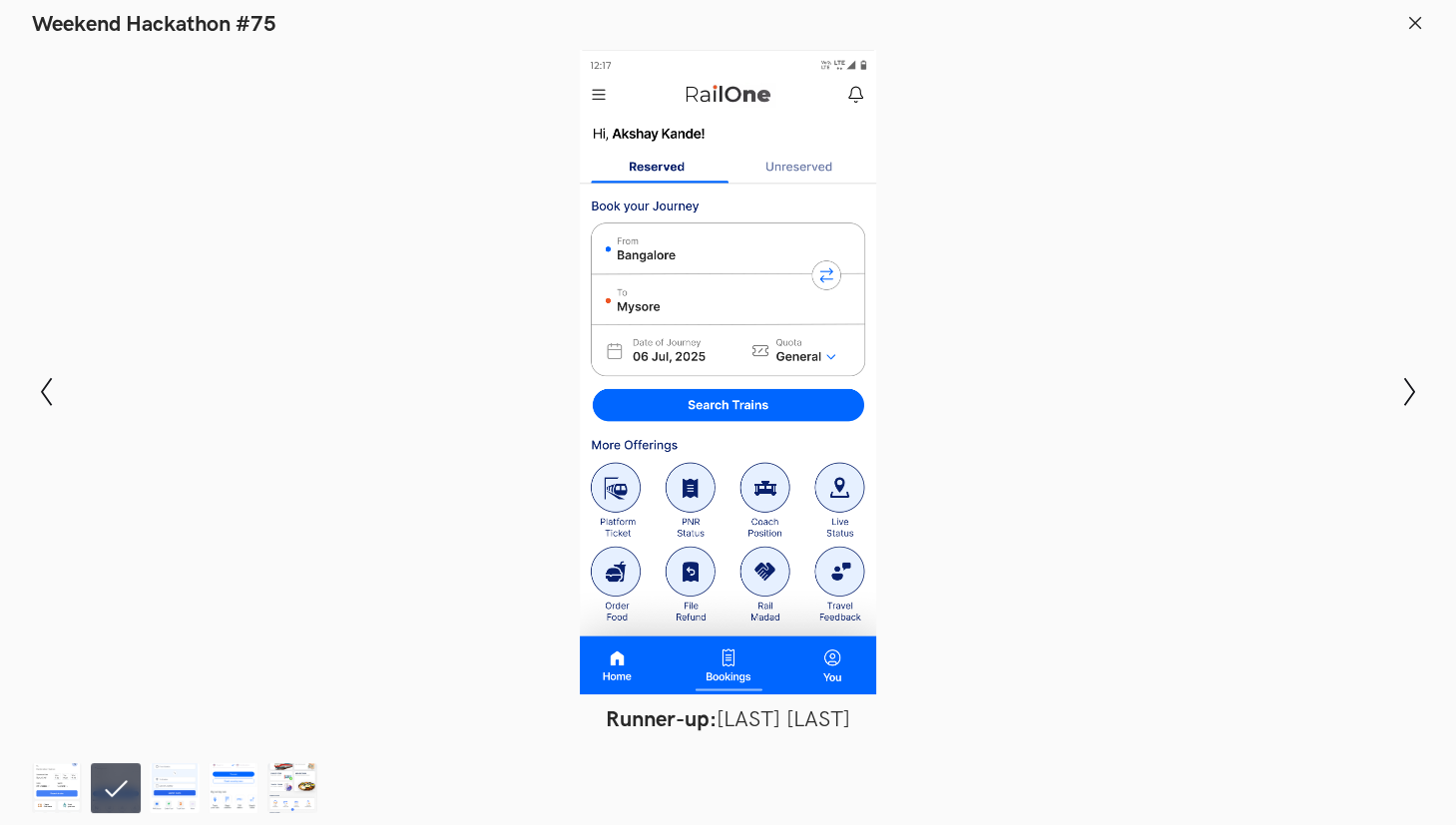 click at bounding box center [728, 372] 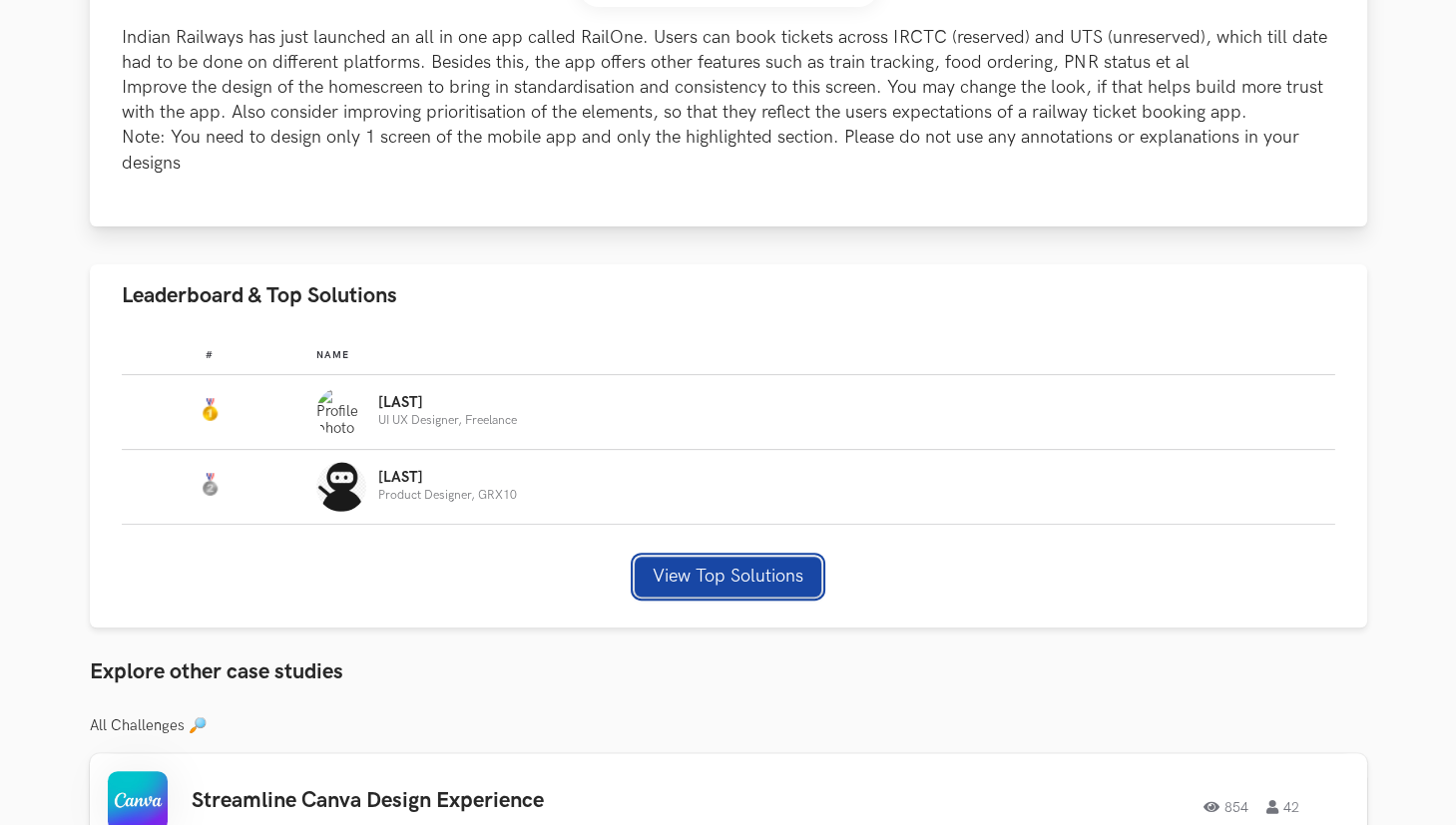 scroll, scrollTop: 998, scrollLeft: 0, axis: vertical 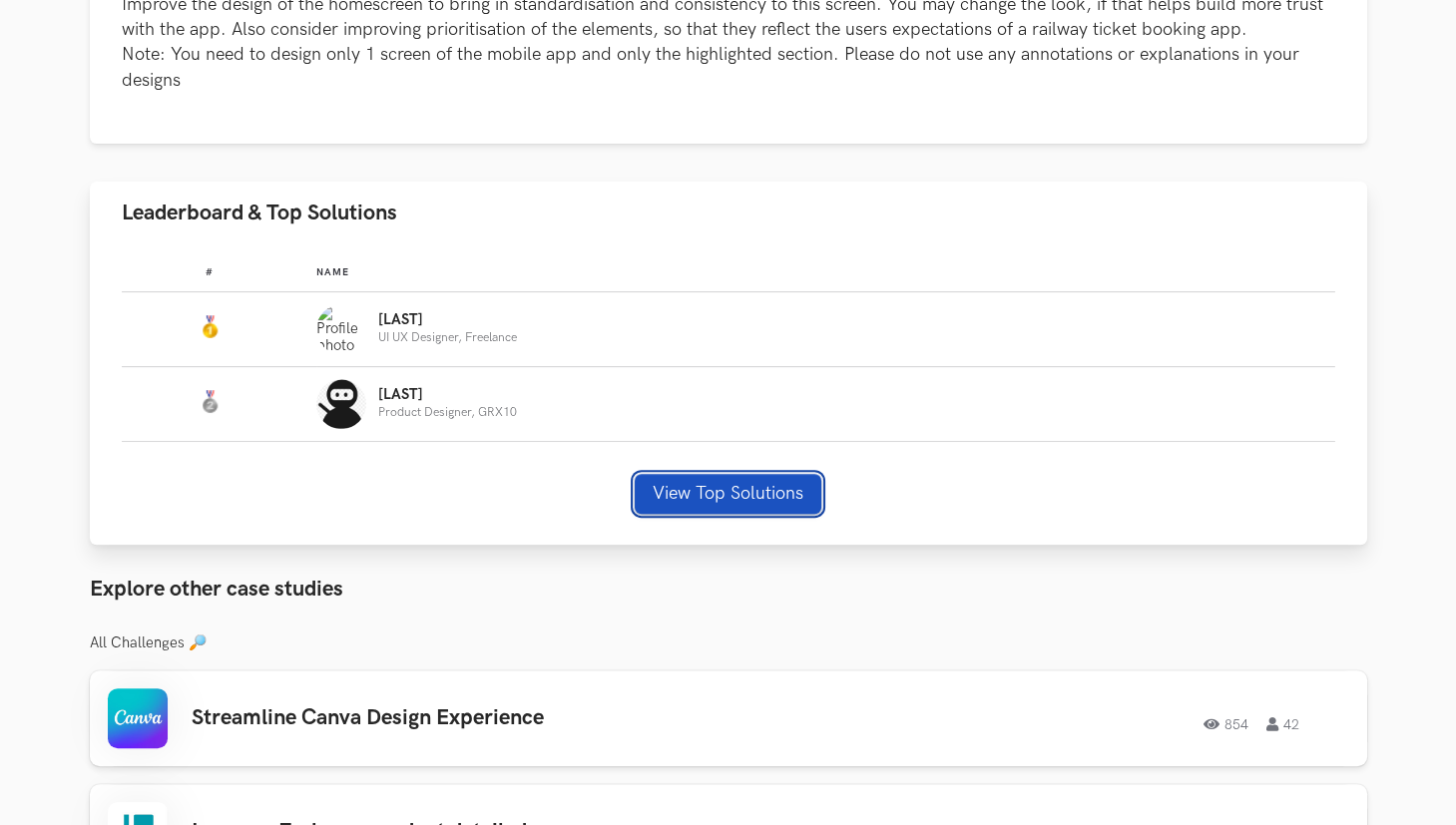 click on "View Top Solutions" at bounding box center (728, 494) 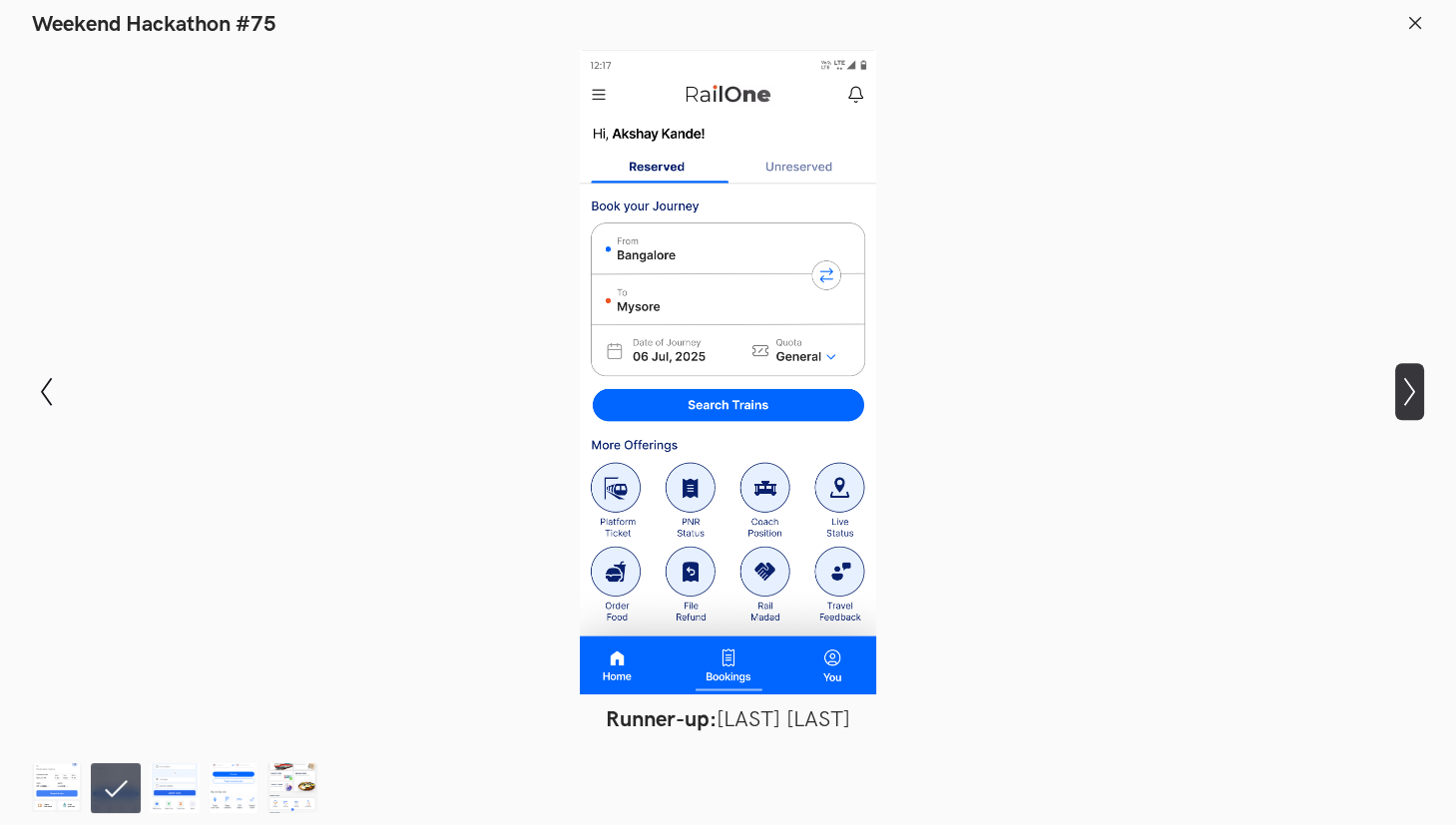 click on "Show next slide" at bounding box center (46, 392) 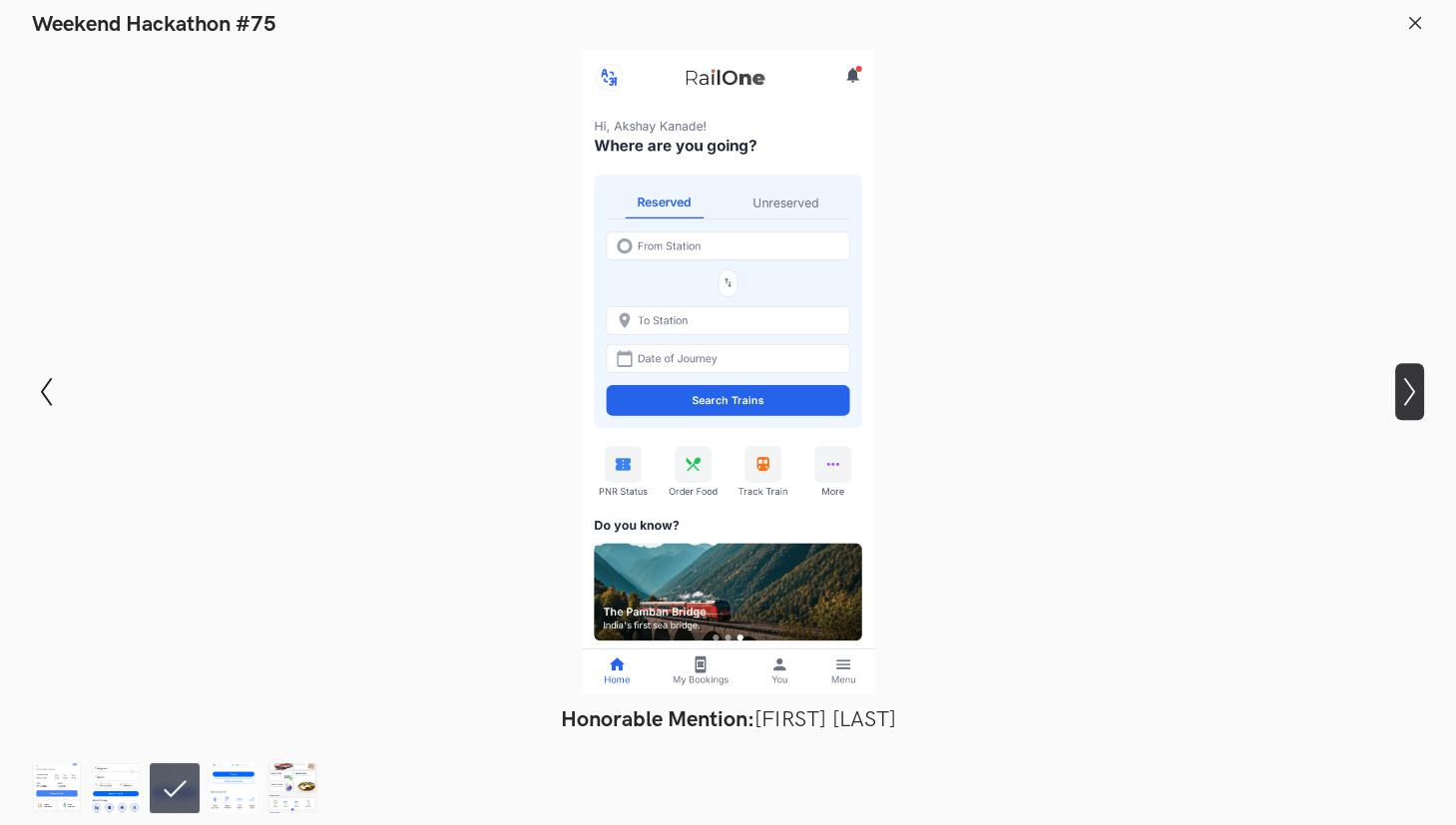 click on "Show next slide" at bounding box center [46, 392] 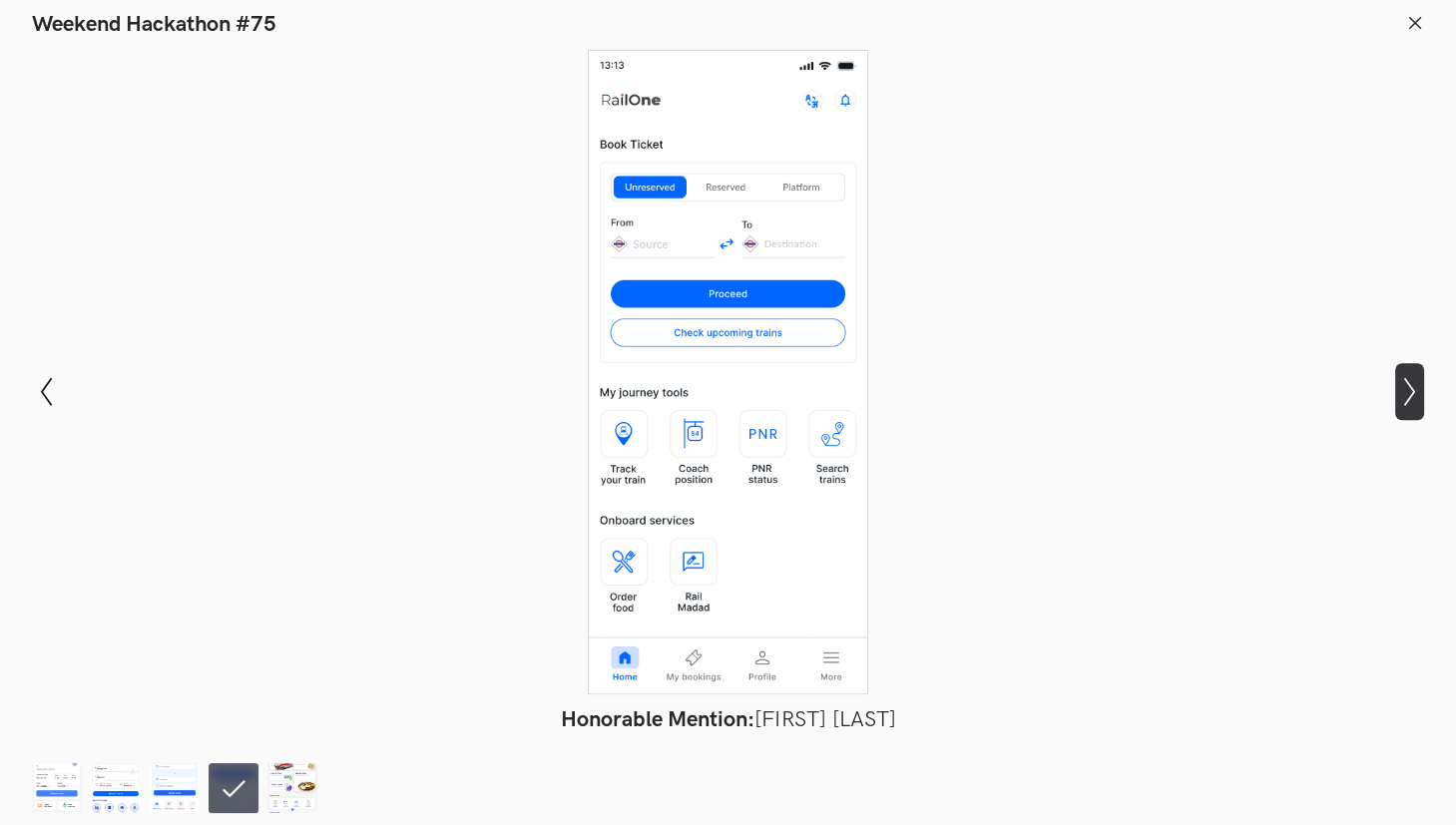 click on "Show next slide" at bounding box center [46, 392] 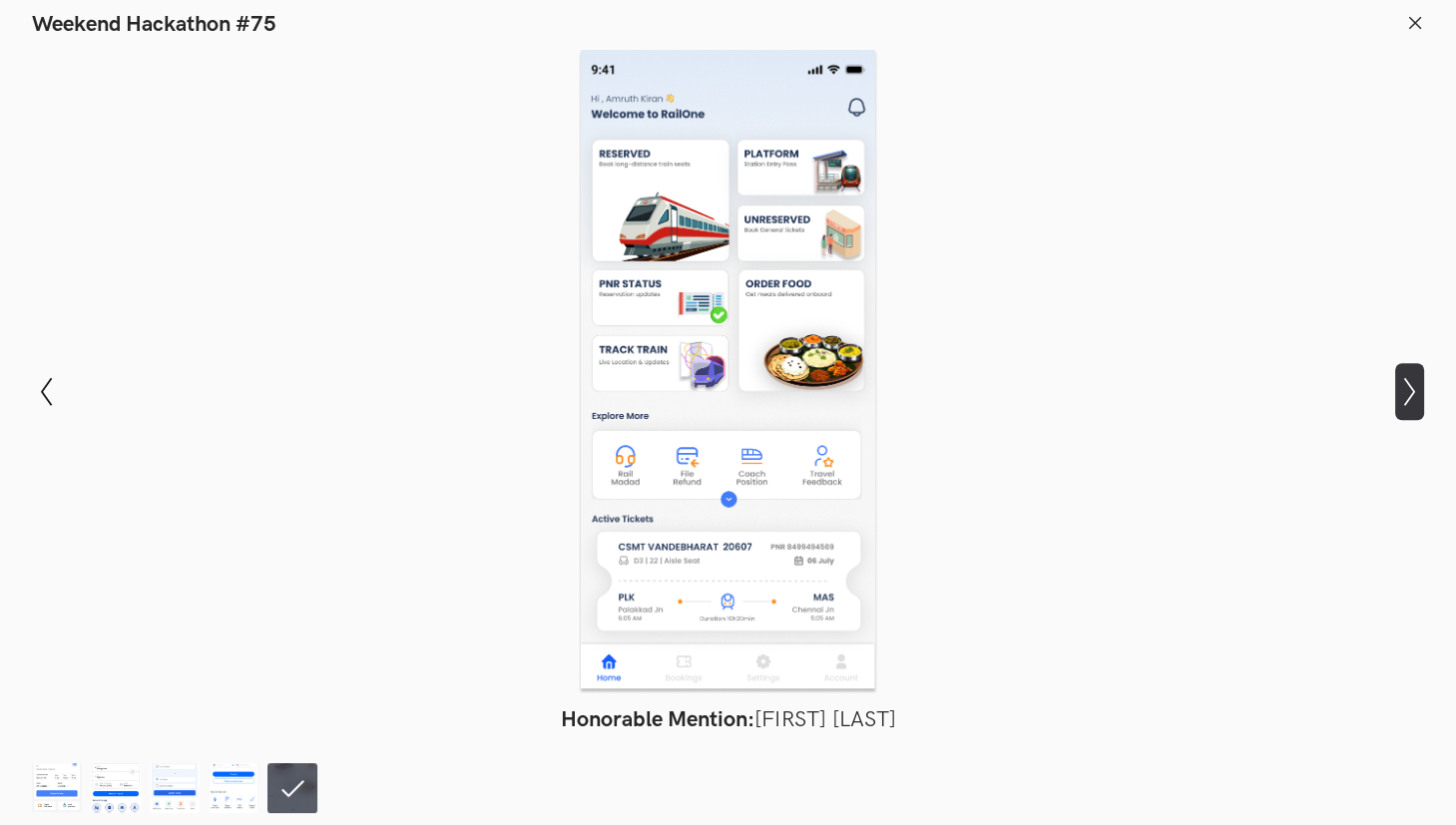 click on "Show next slide" at bounding box center [46, 392] 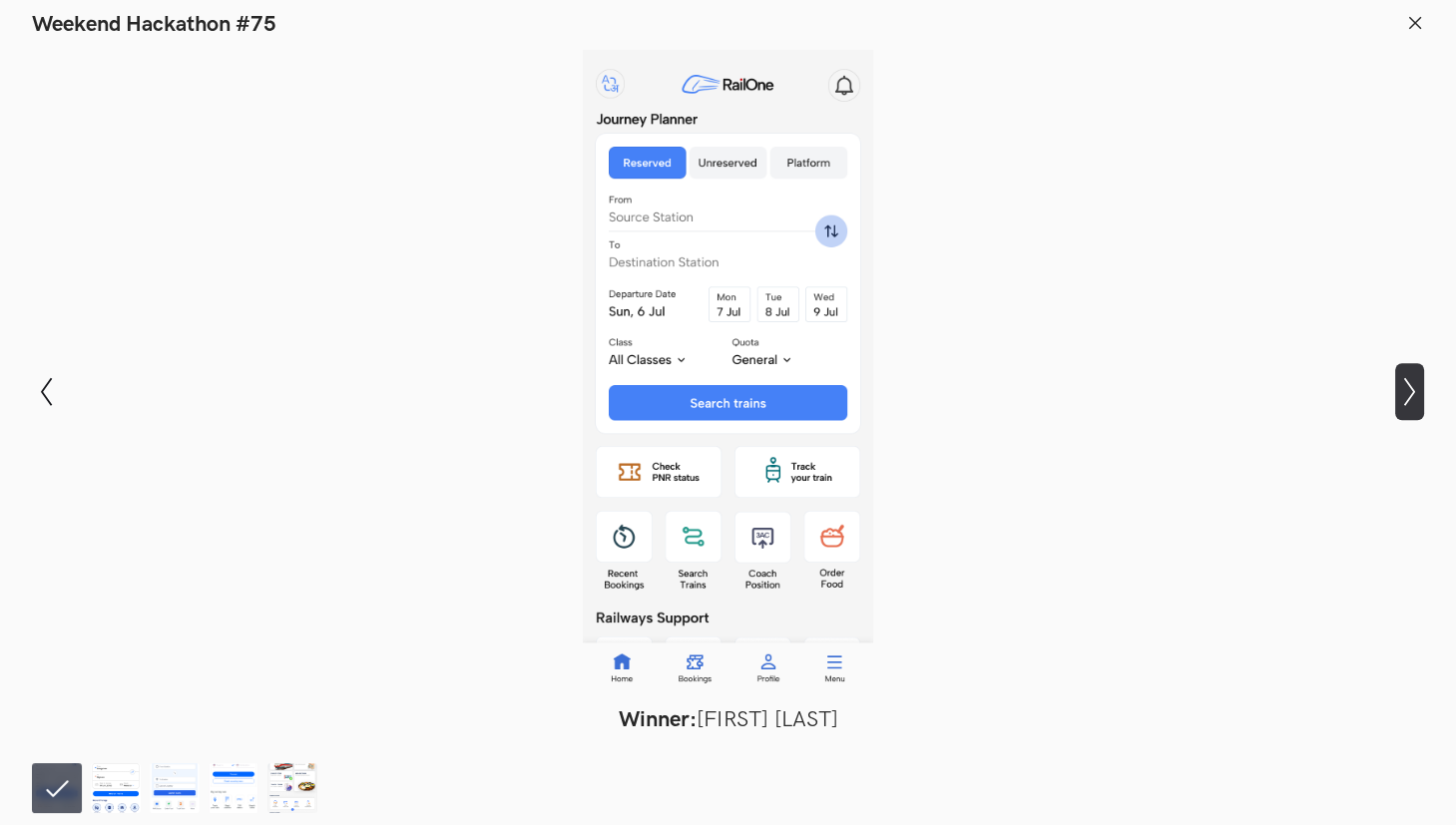 click on "Show next slide" at bounding box center (46, 392) 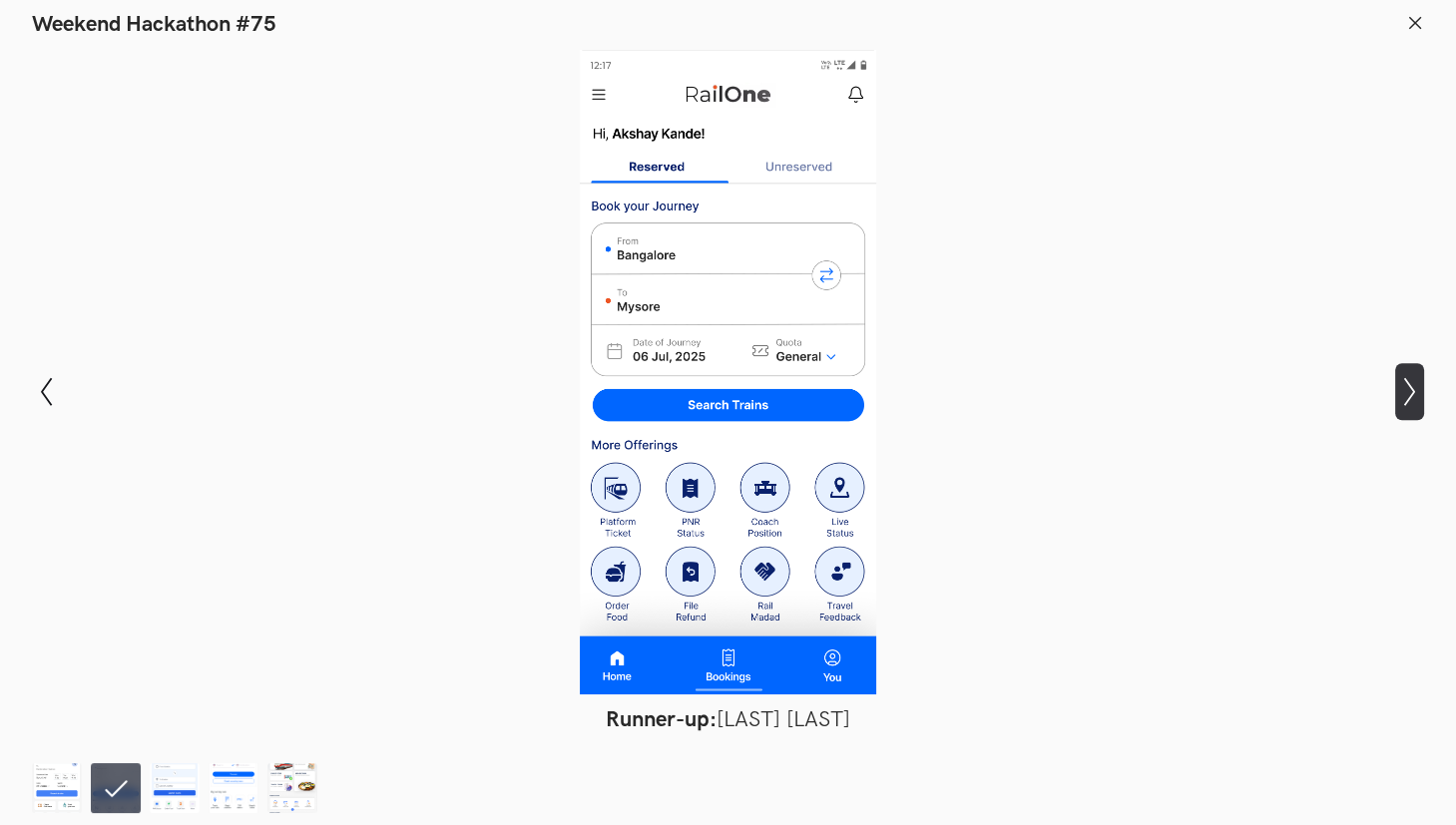 click on "Show next slide" at bounding box center (46, 392) 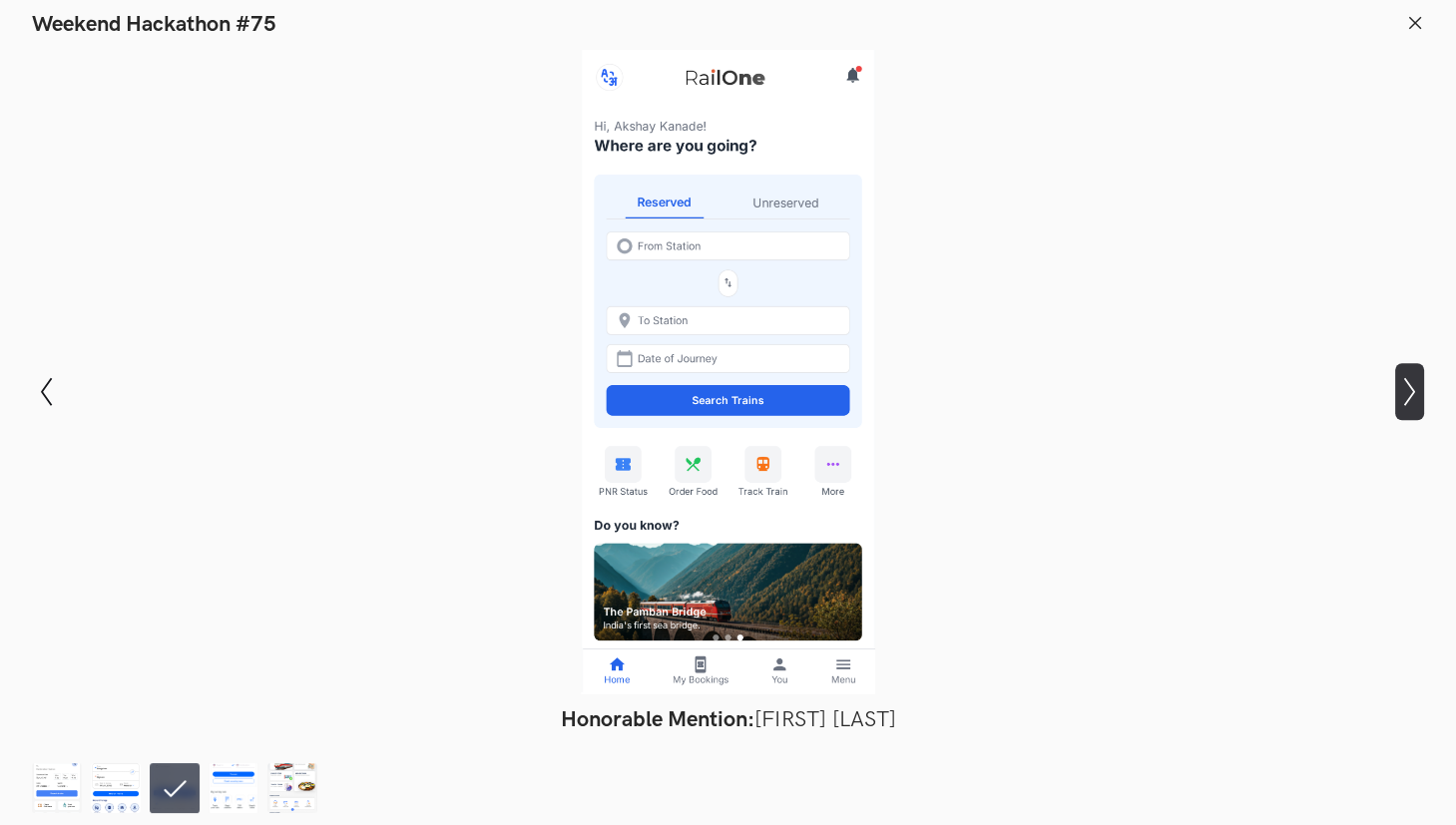 click on "Show next slide" at bounding box center [46, 392] 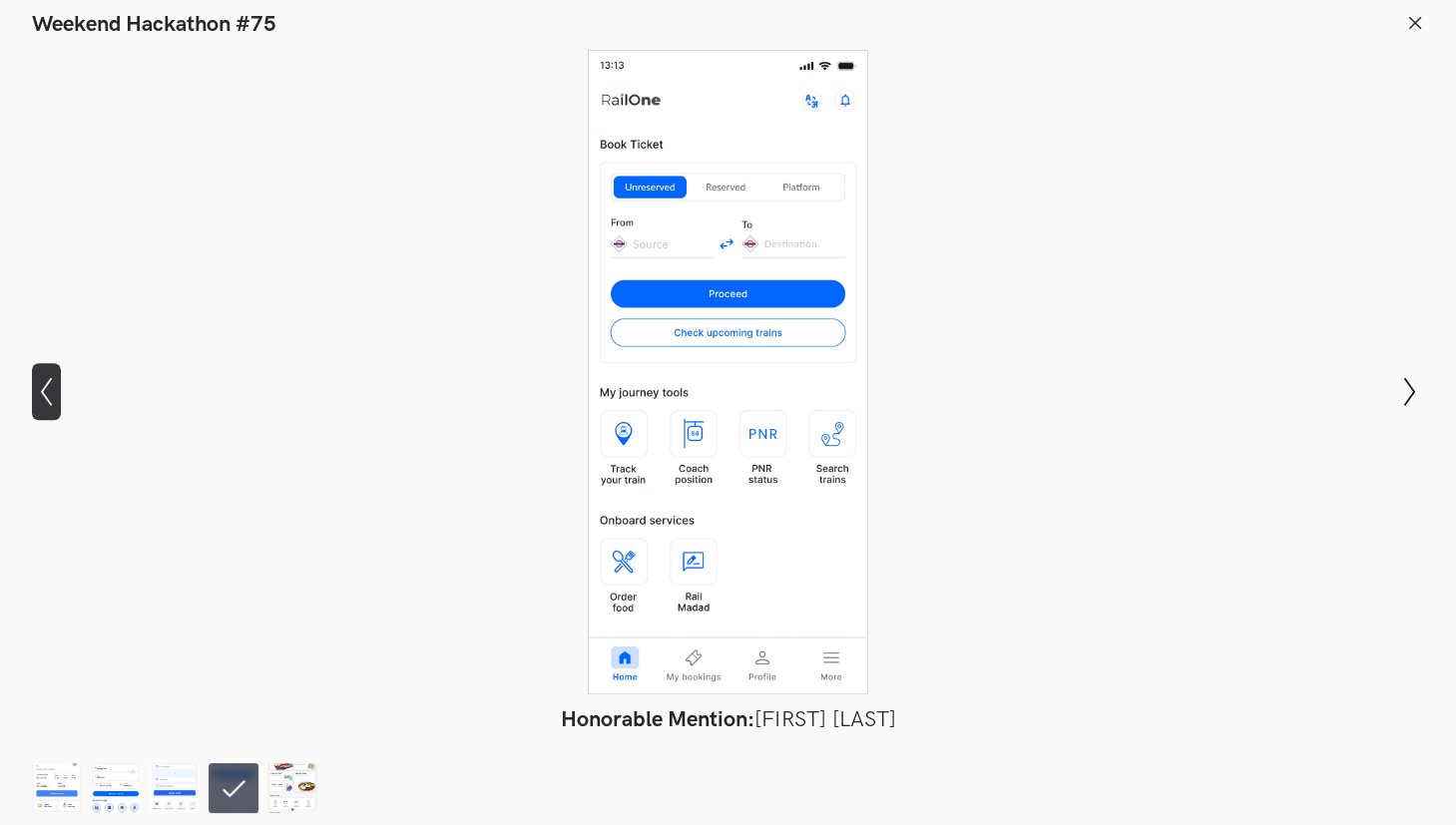 click at bounding box center [46, 392] 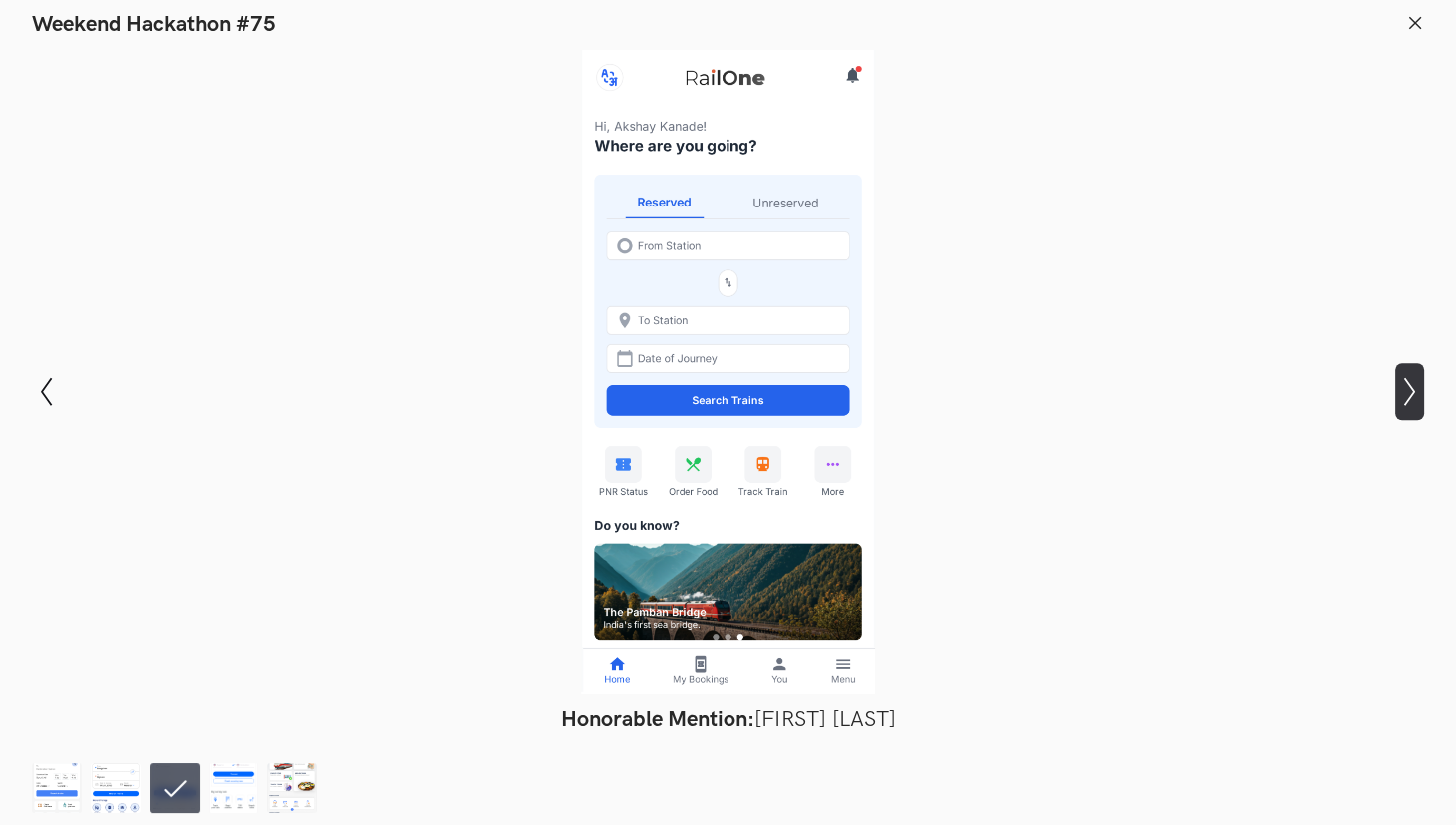 click on "Show next slide" at bounding box center [46, 391] 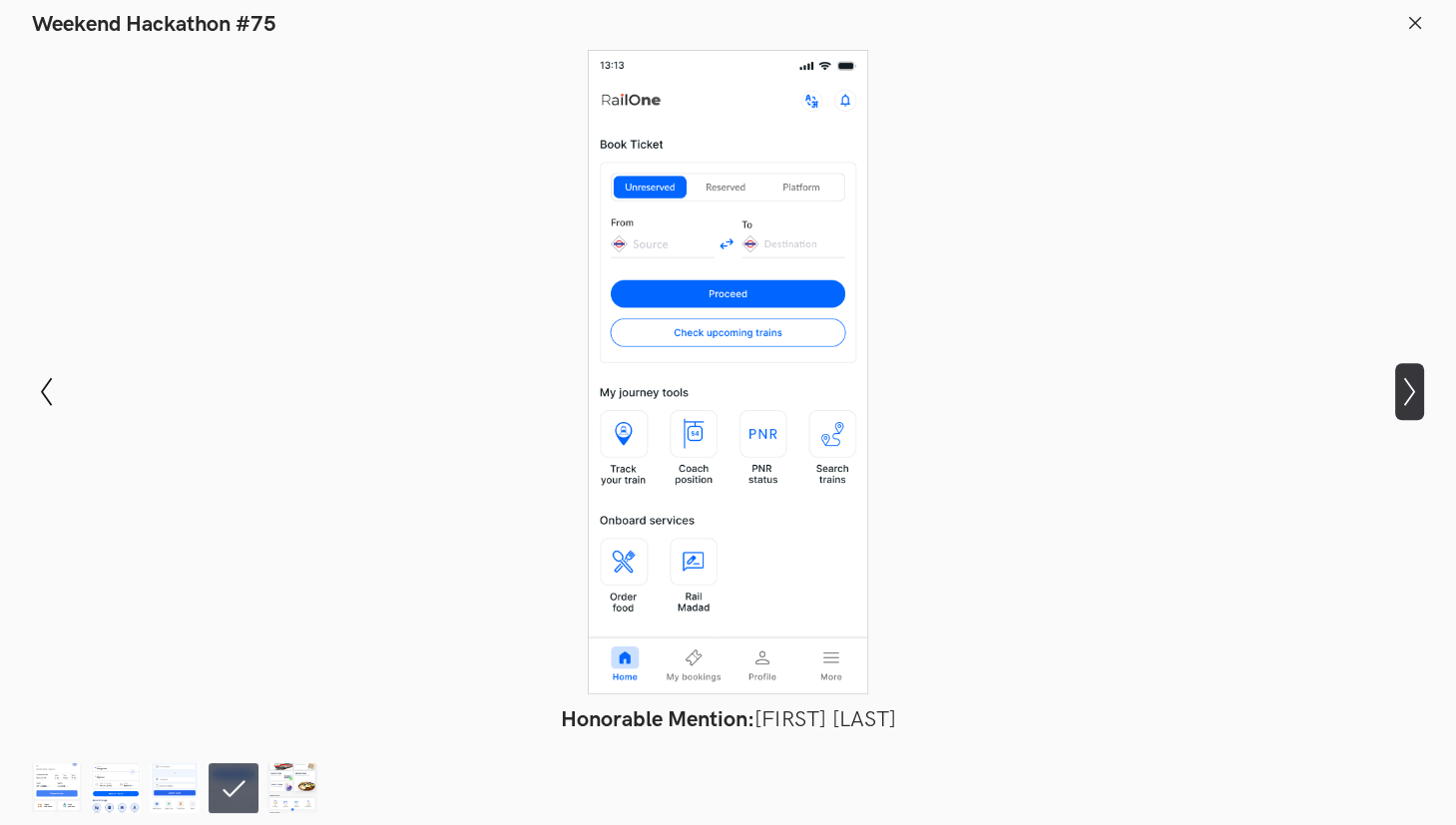 click on "Show next slide" at bounding box center [46, 391] 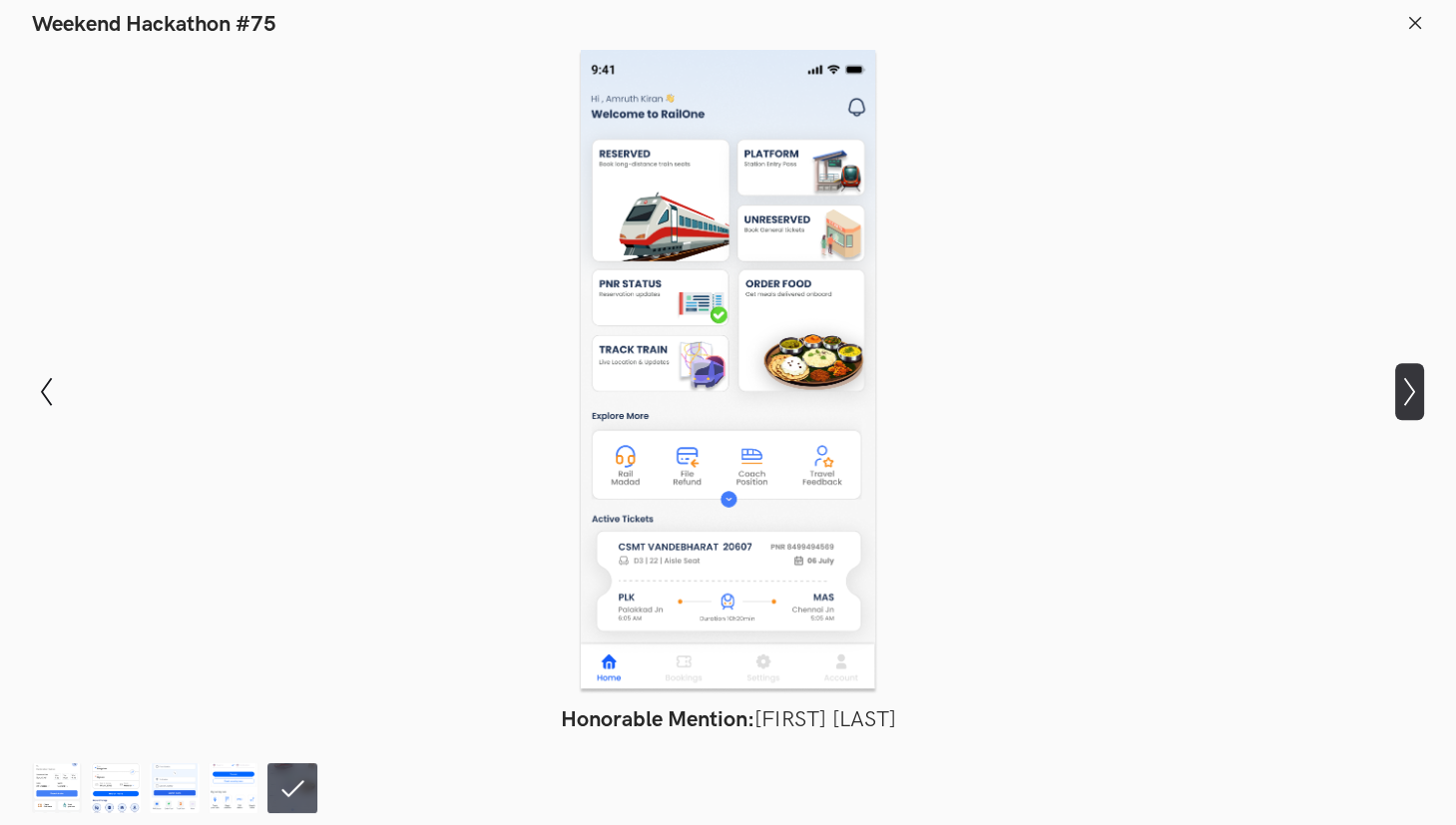 click on "Show next slide" at bounding box center (46, 391) 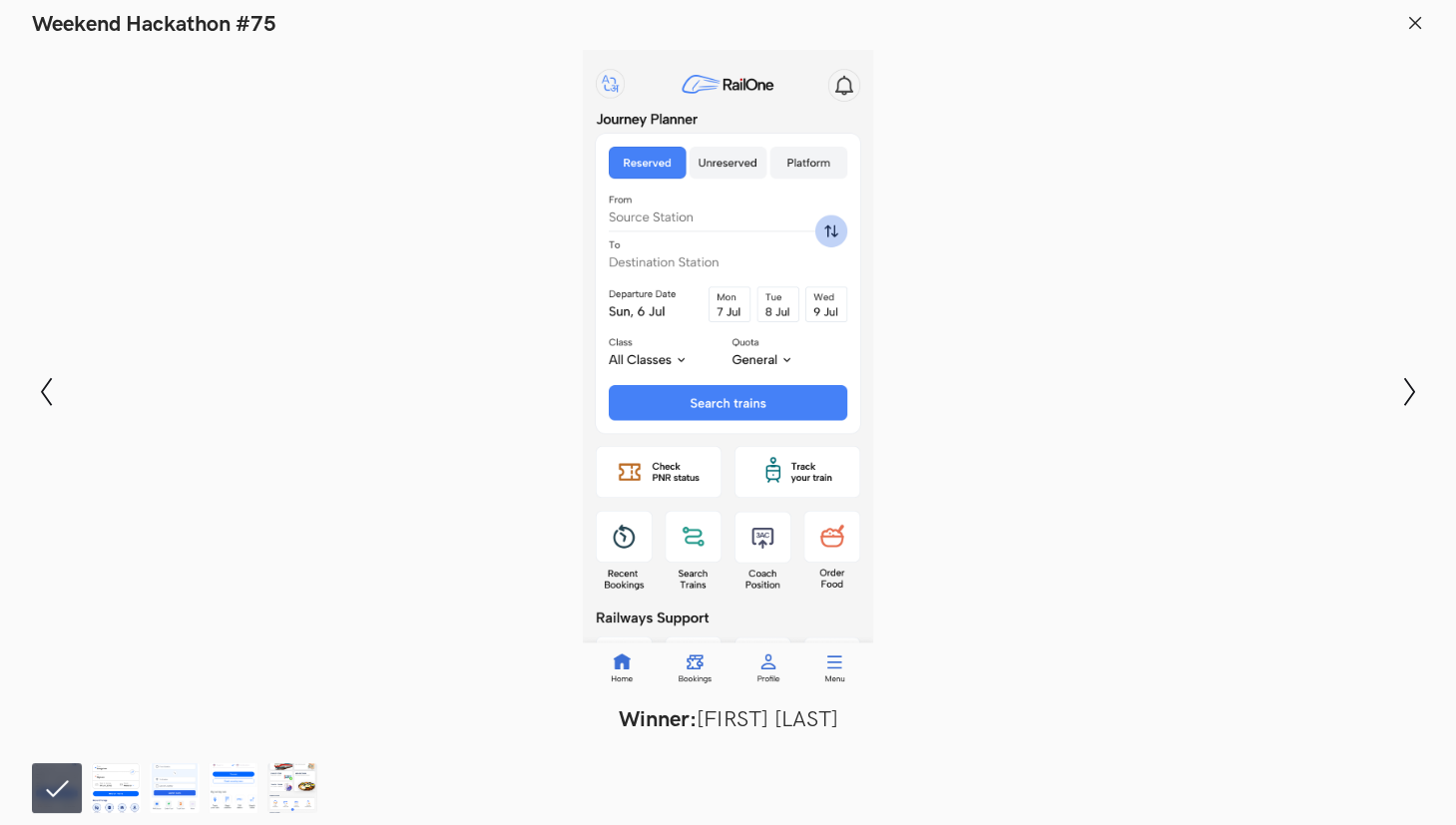 click at bounding box center [728, 372] 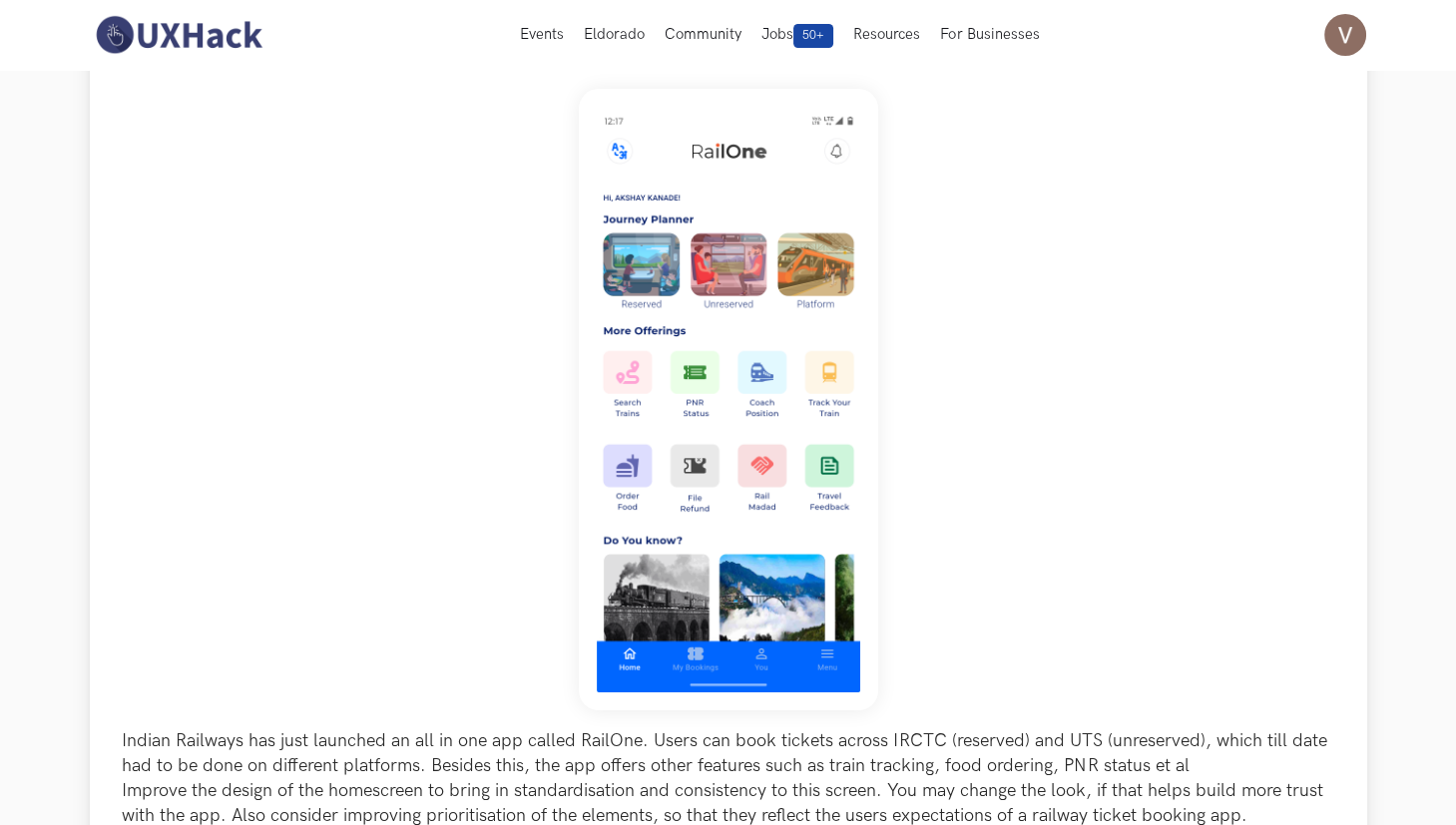 scroll, scrollTop: 100, scrollLeft: 0, axis: vertical 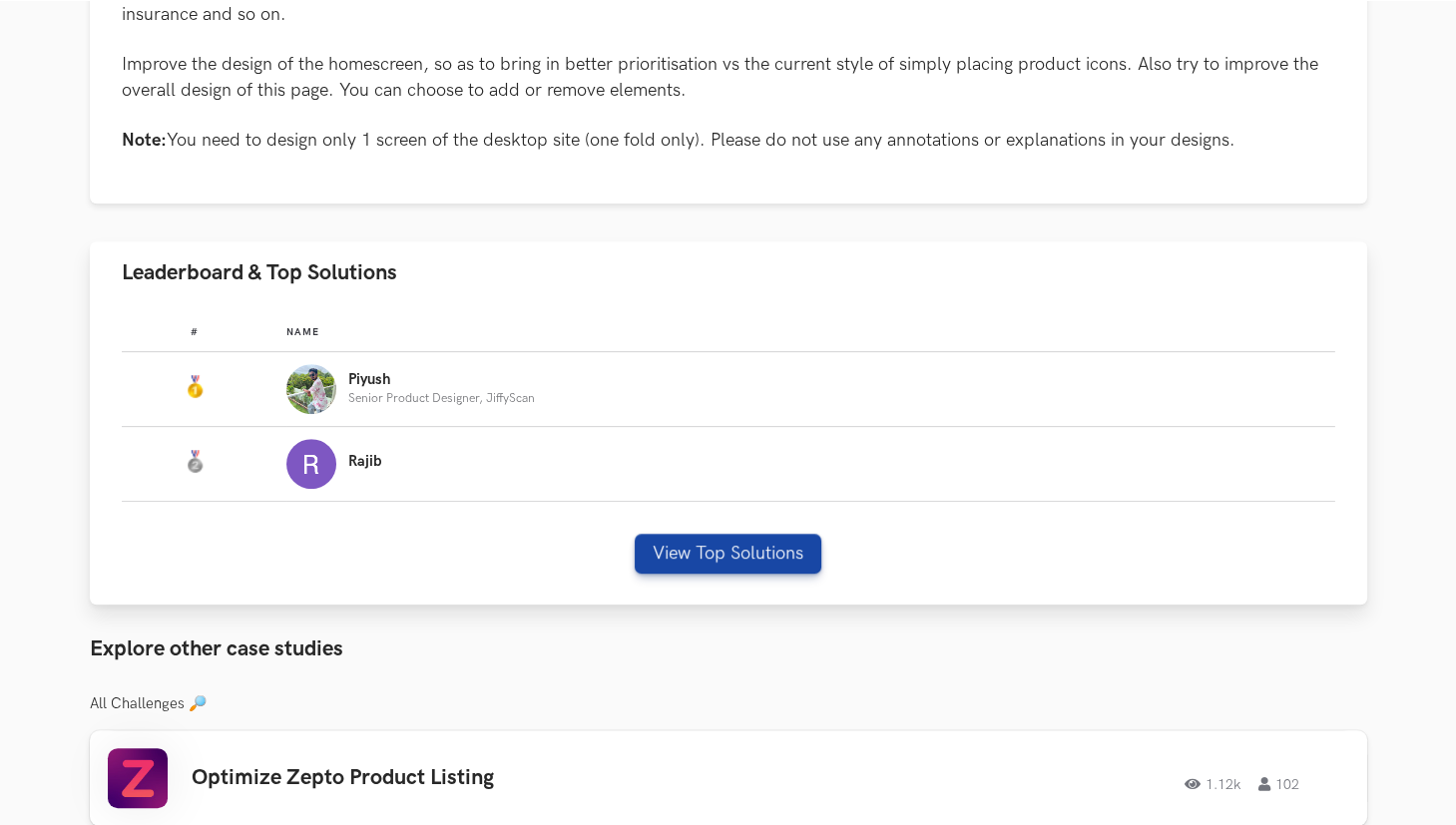 click on "Rajib" at bounding box center (801, 389) 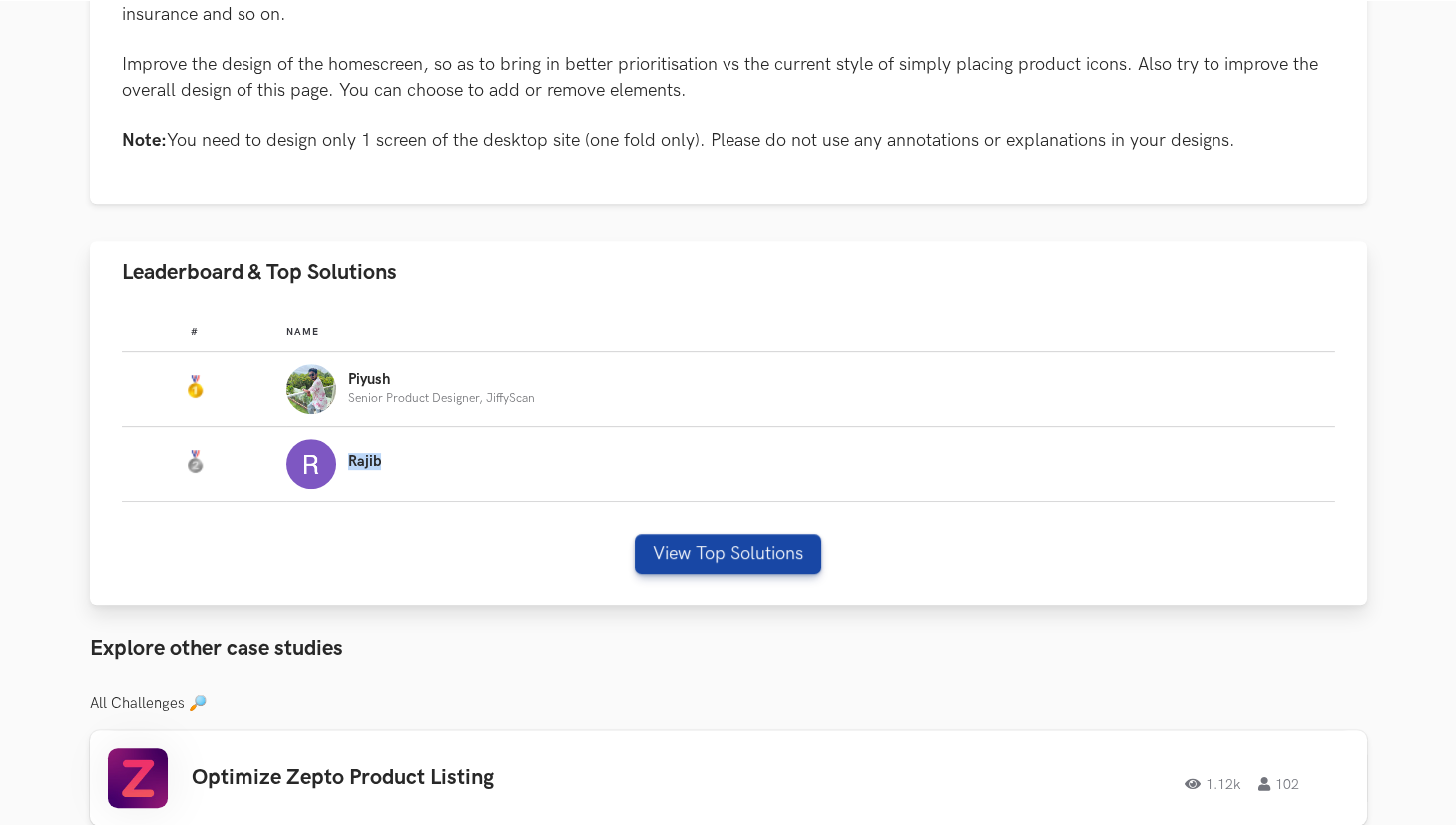 click on "Rajib" at bounding box center [441, 380] 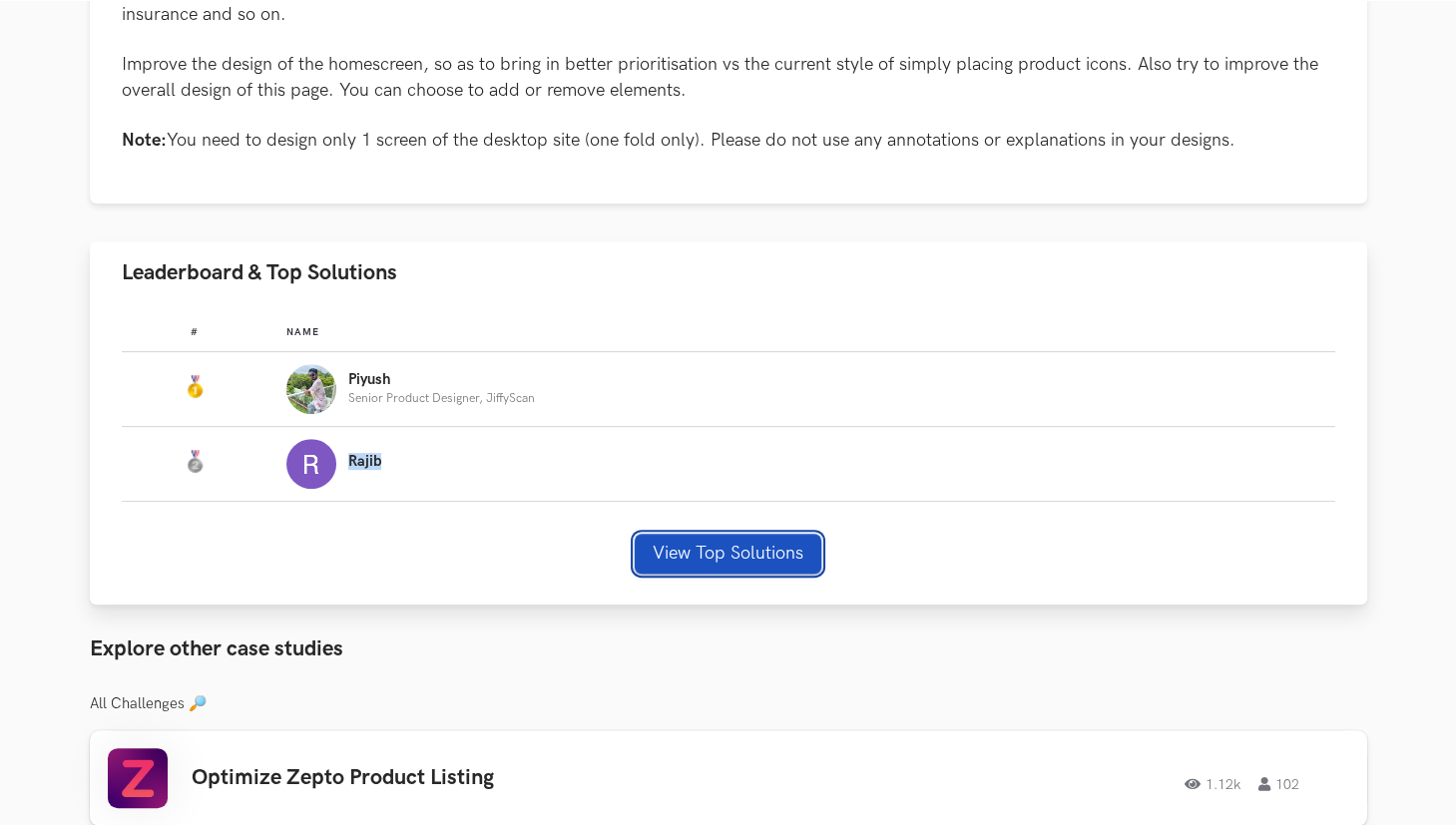 click on "View Top Solutions" at bounding box center [728, 554] 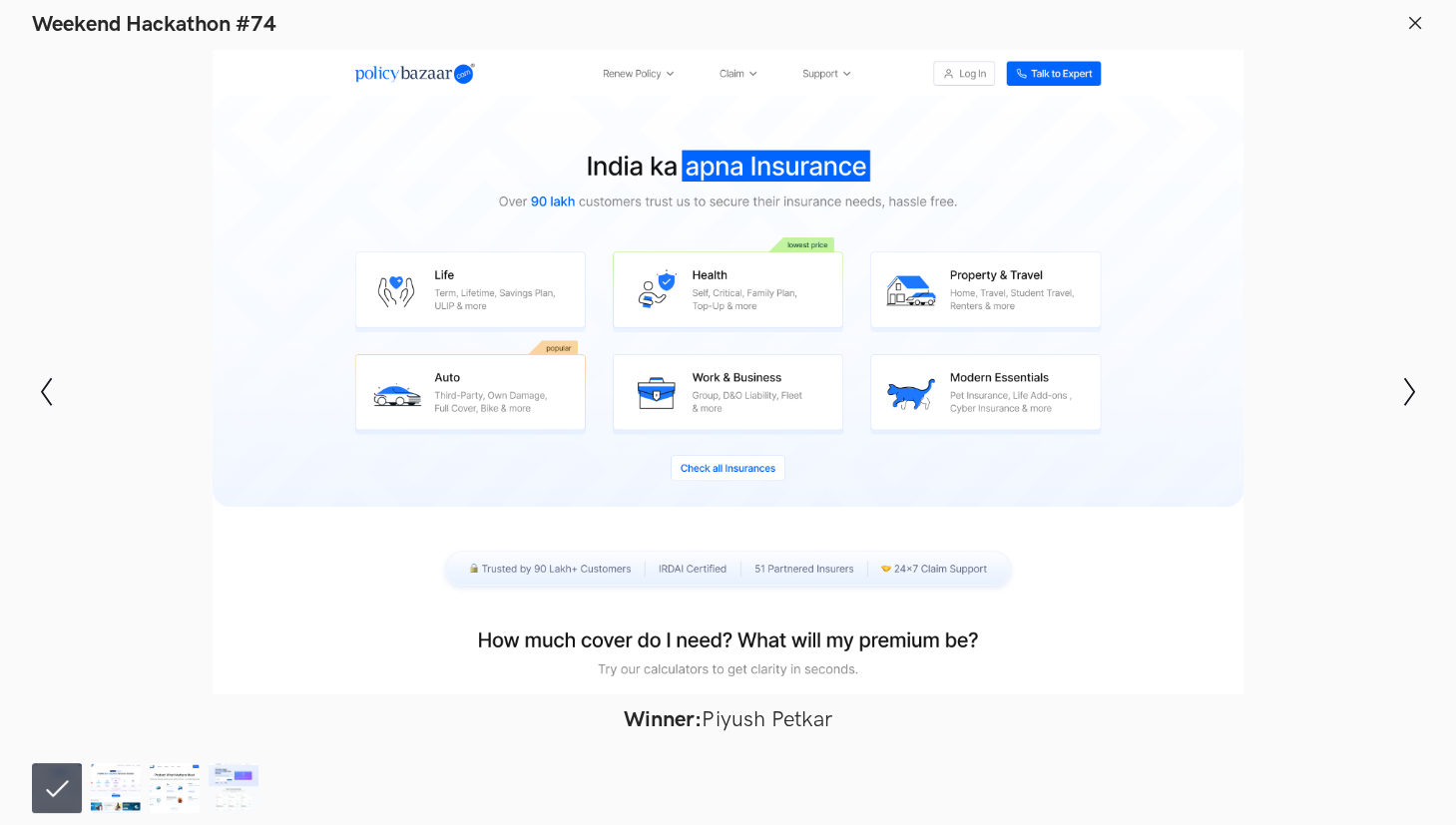 click on "Modal Gallery Slideshow Winner:  Piyush Petkar Runner-up: Rajib Biswas Honorable Mention: Balaji Prasadh Honorable Mention: Shruti Hajare Show previous slide Show next slide" at bounding box center [728, 391] 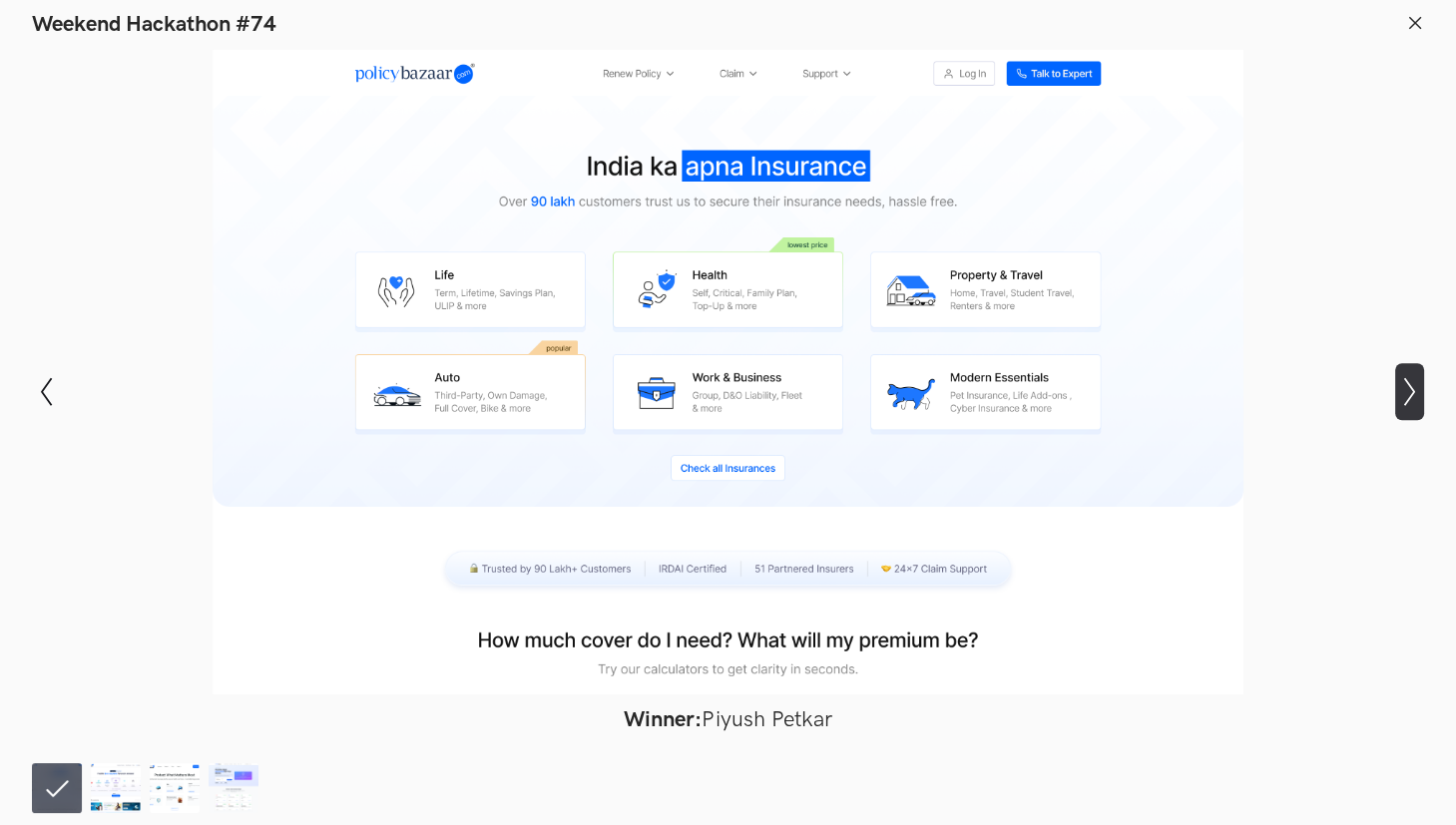 click on "Show next slide" at bounding box center [46, 391] 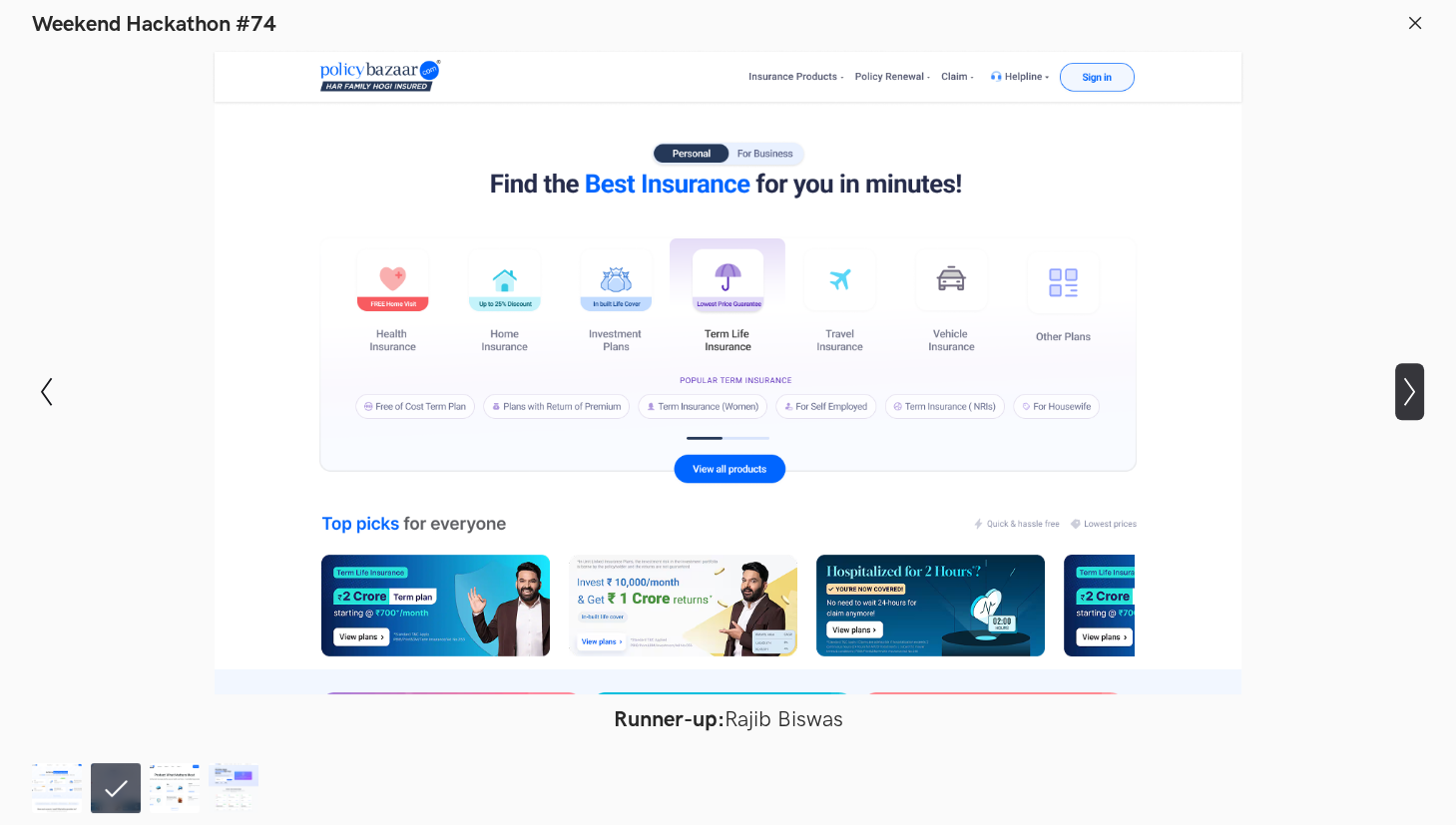 click on "Show next slide" at bounding box center (46, 391) 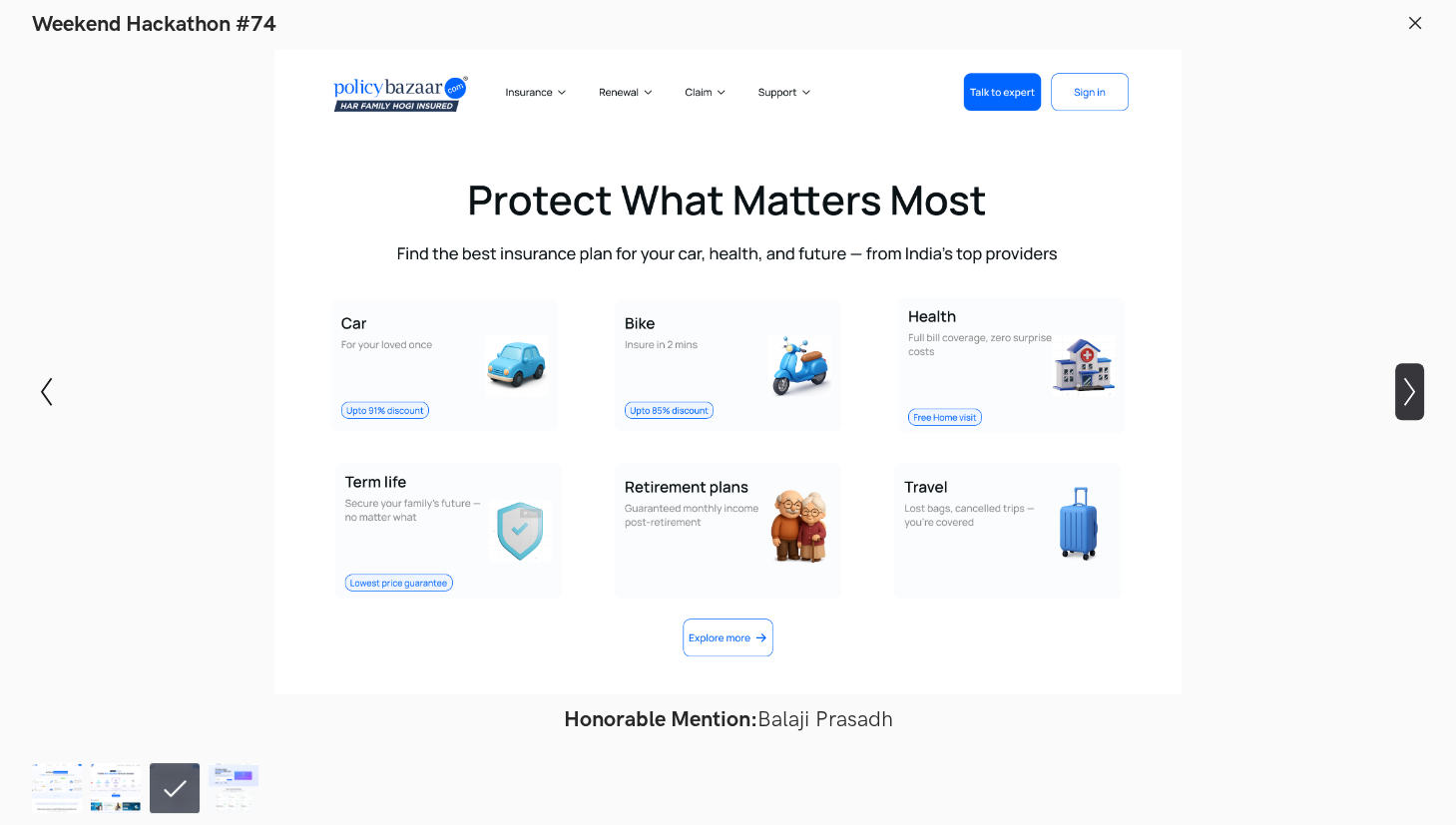 click on "Show next slide" at bounding box center [46, 391] 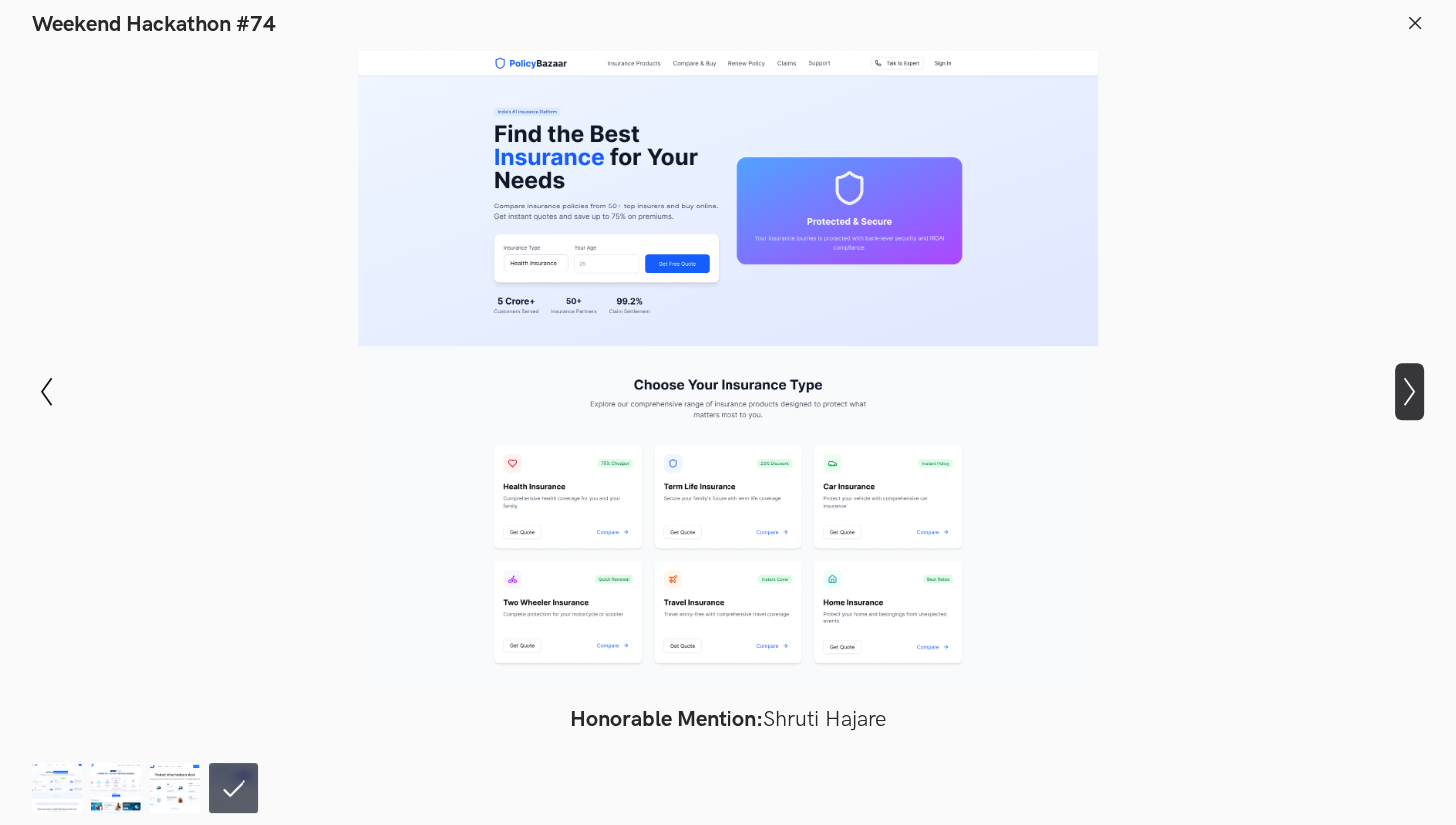 click on "Show next slide" at bounding box center (46, 391) 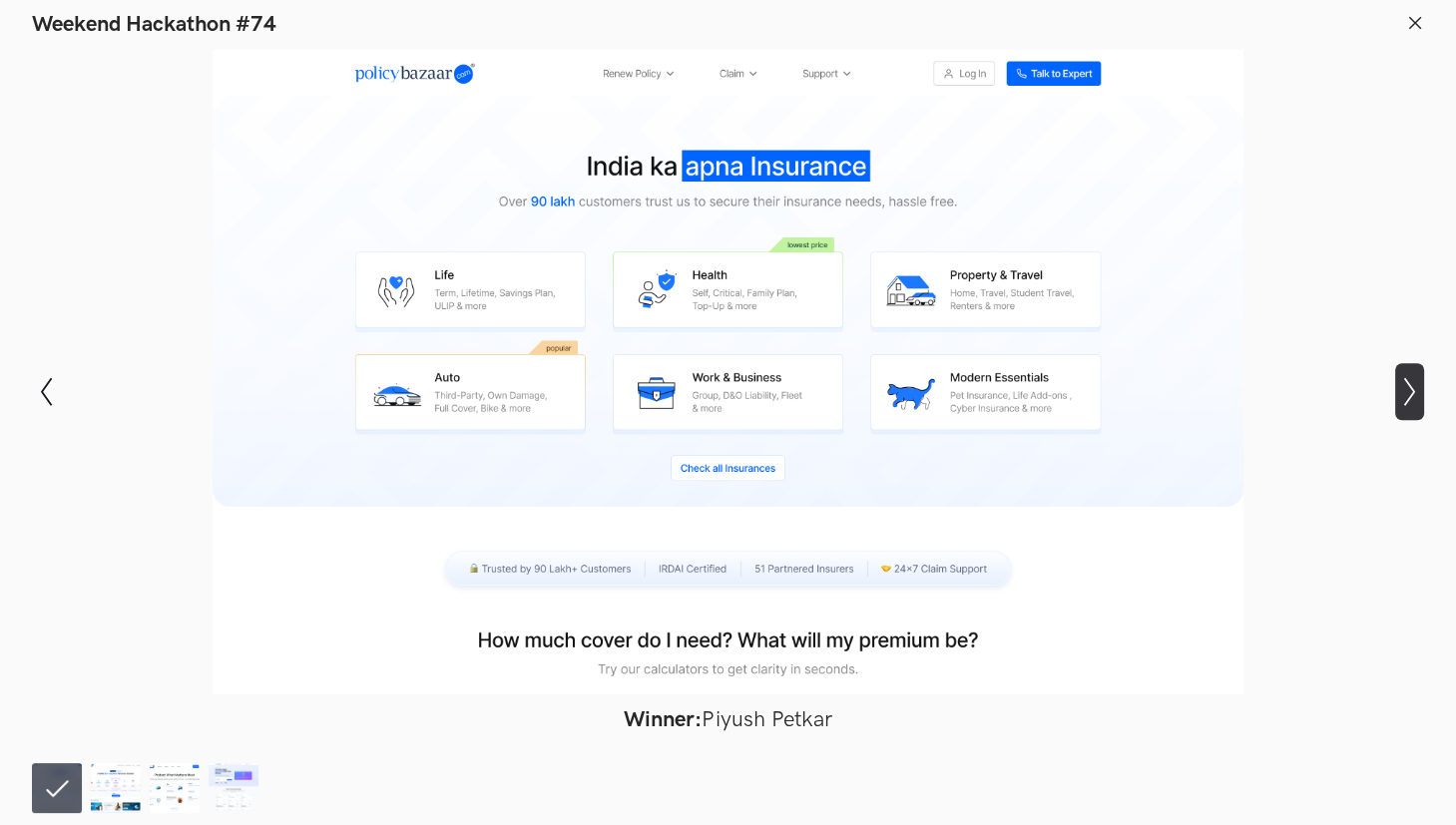 click on "Show next slide" at bounding box center (46, 391) 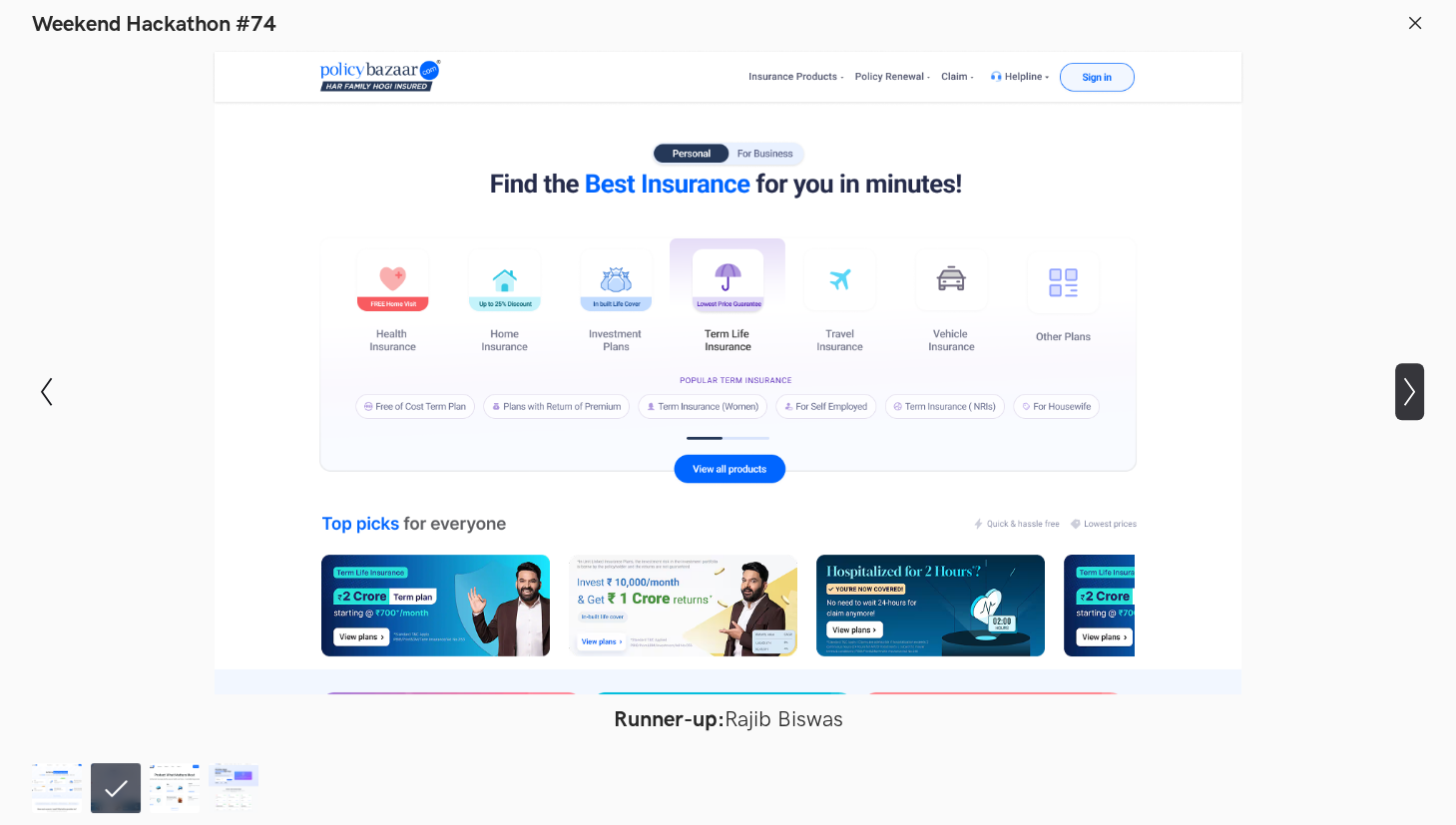 click on "Show next slide" at bounding box center (46, 391) 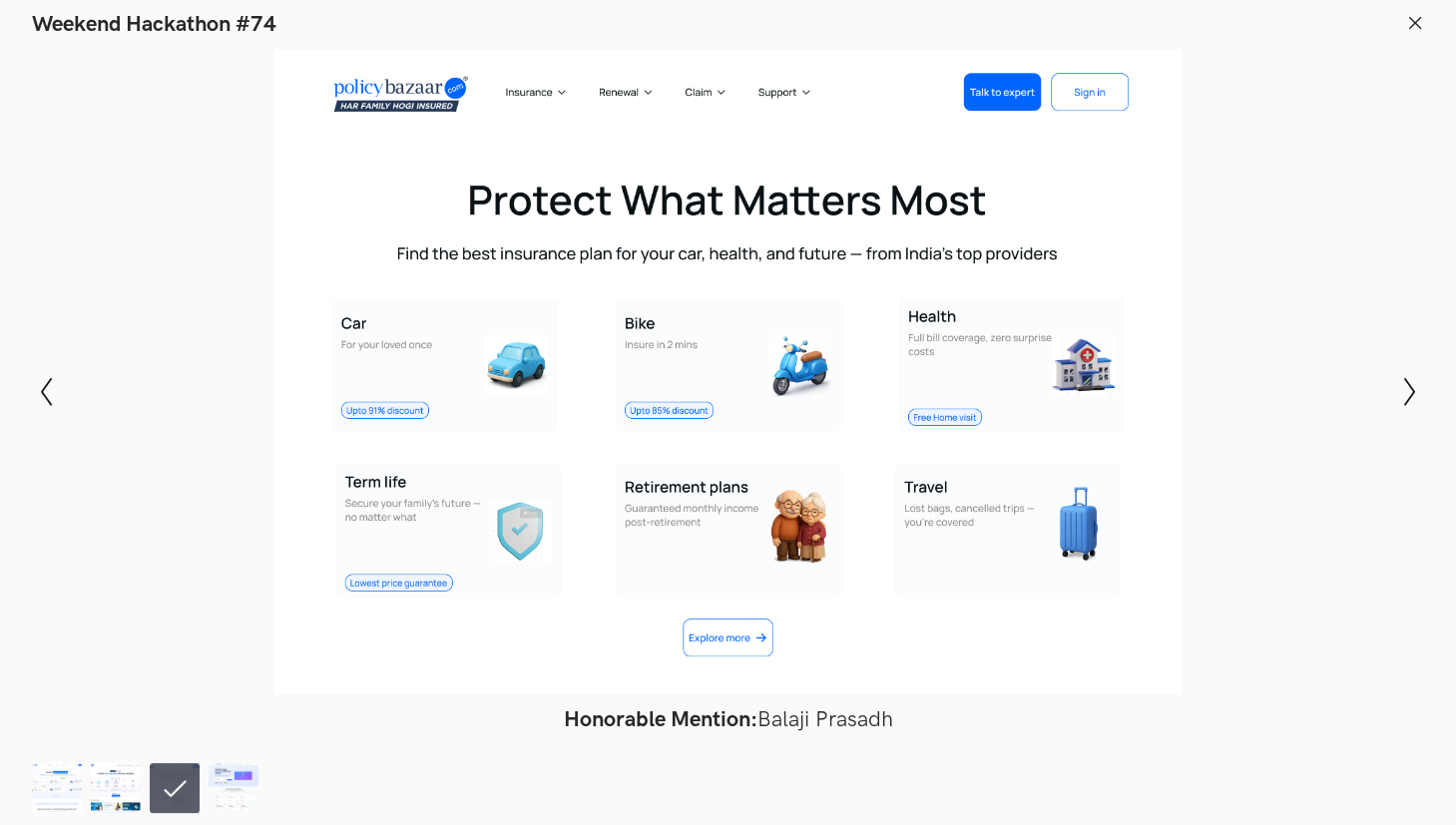 scroll, scrollTop: 200, scrollLeft: 0, axis: vertical 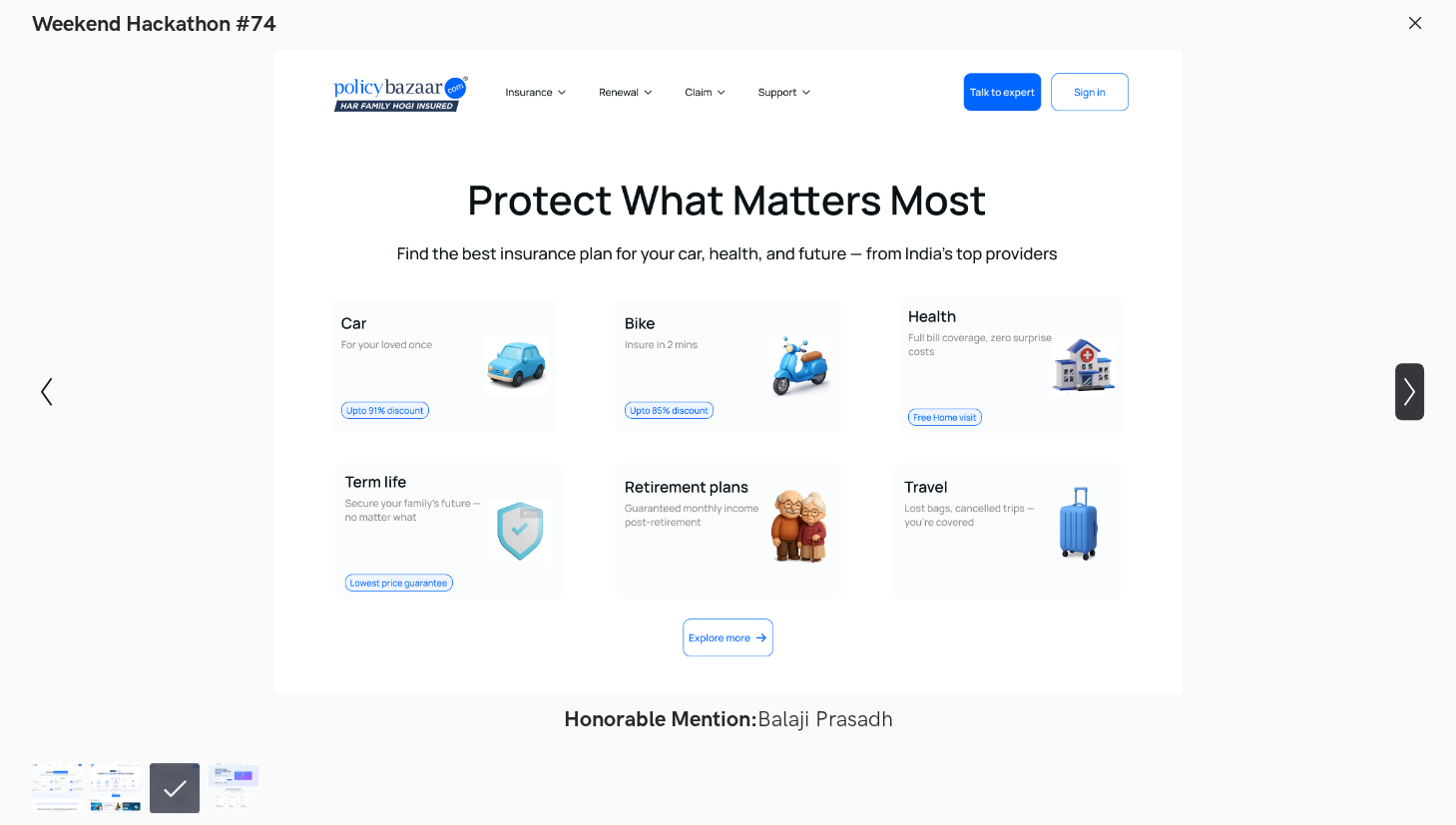 click on "Show next slide" at bounding box center [46, 391] 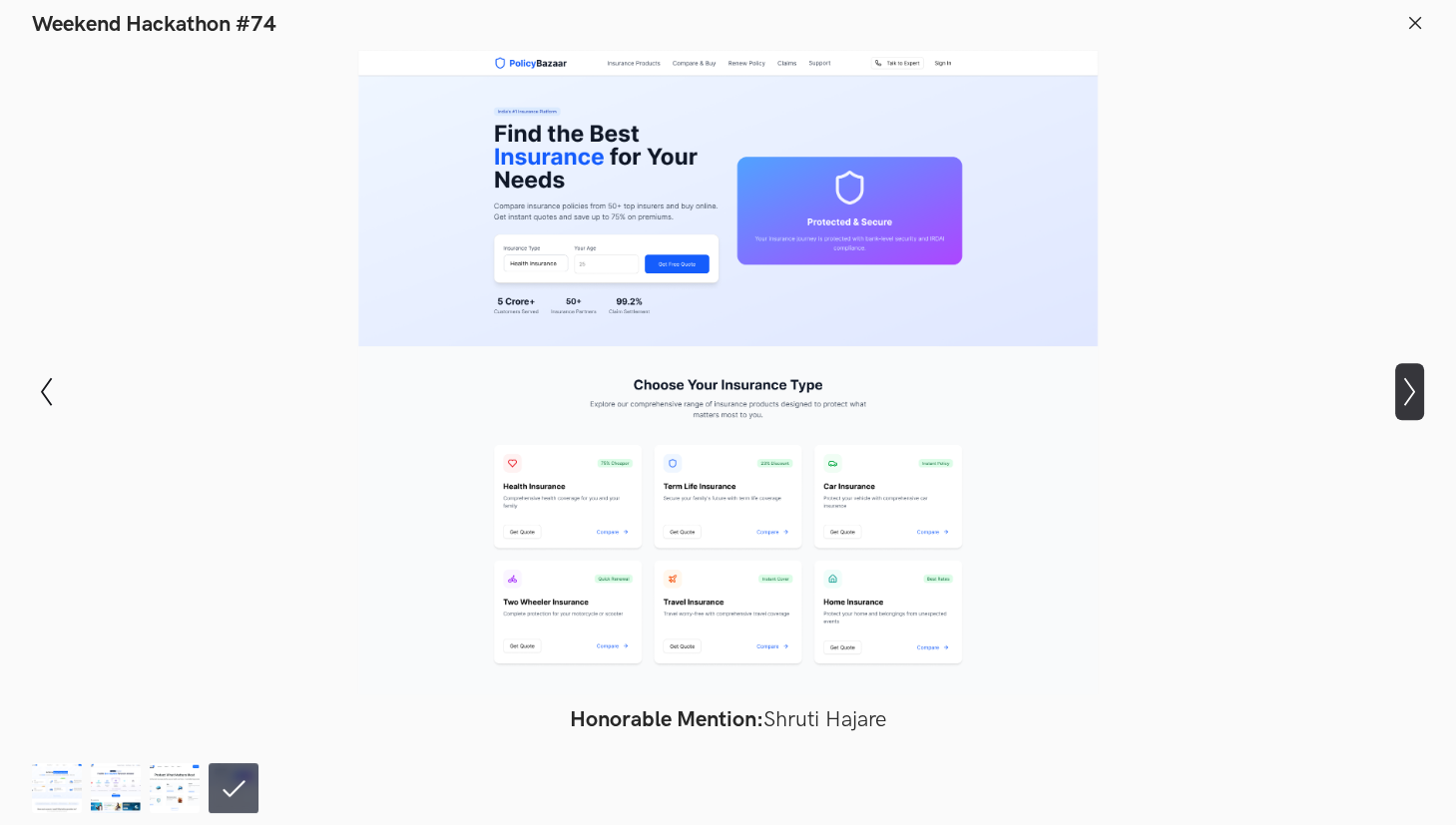 click on "Show next slide" at bounding box center (46, 391) 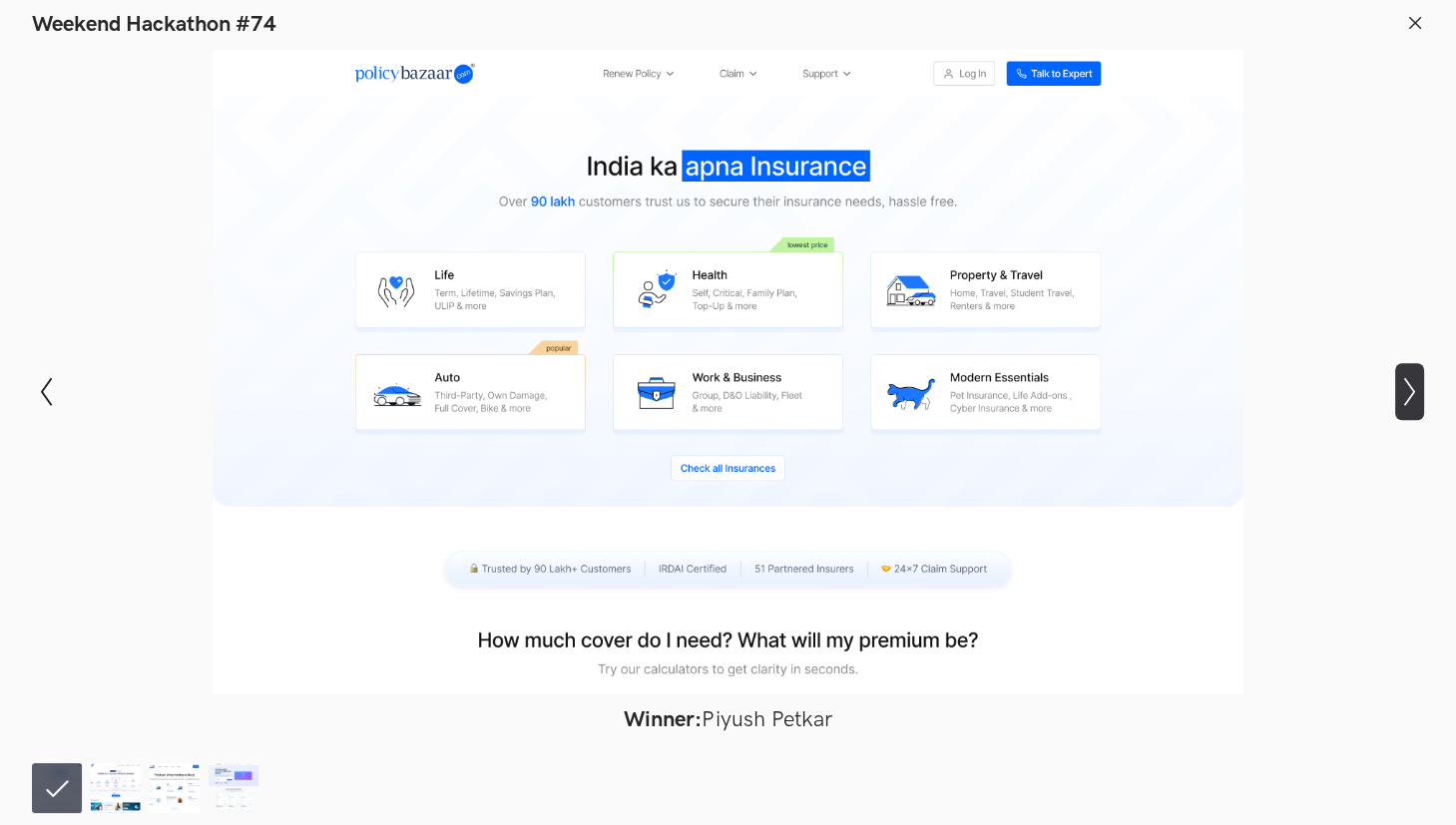 click on "Show next slide" at bounding box center (46, 391) 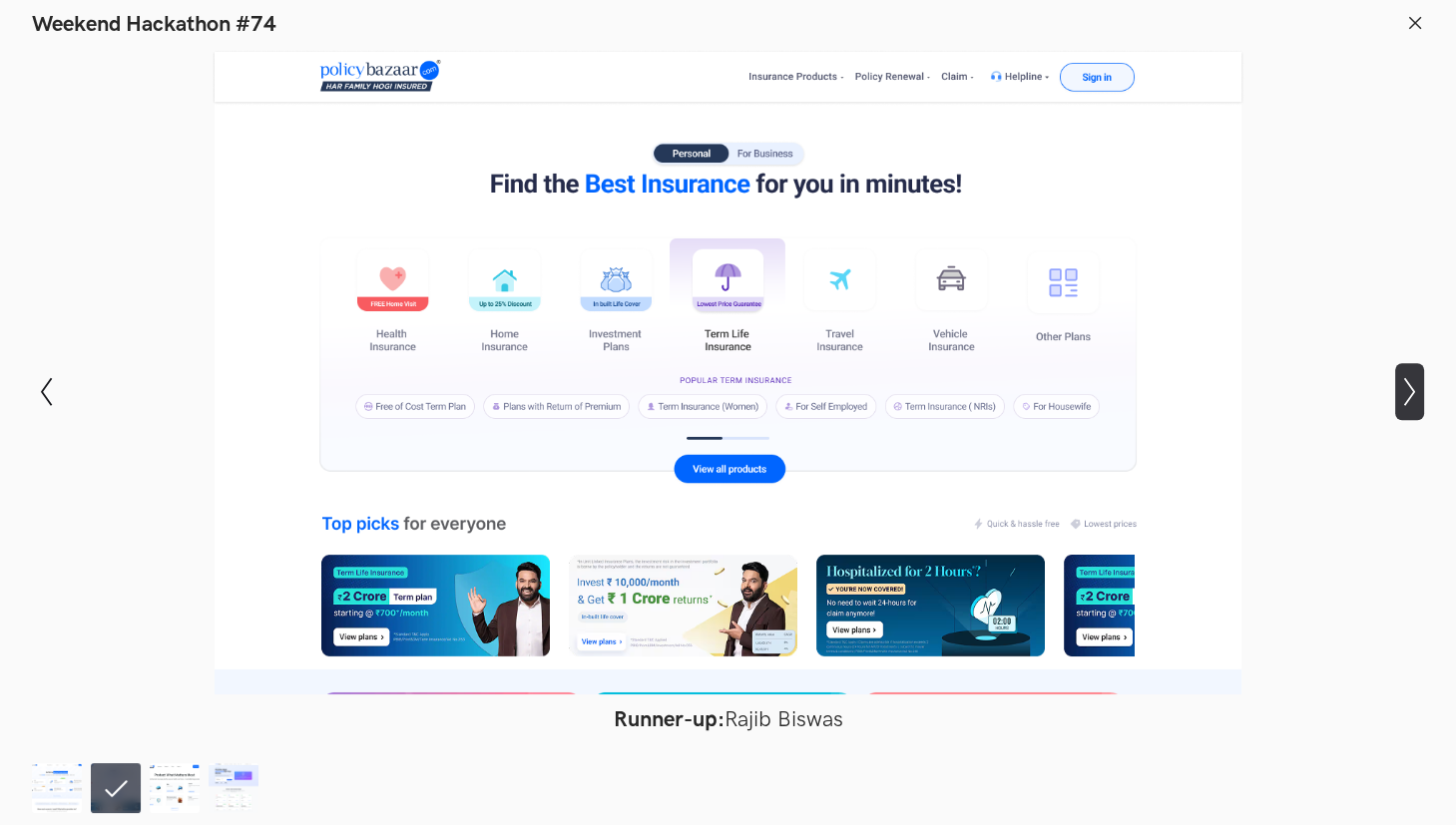 click on "Show next slide" at bounding box center (46, 391) 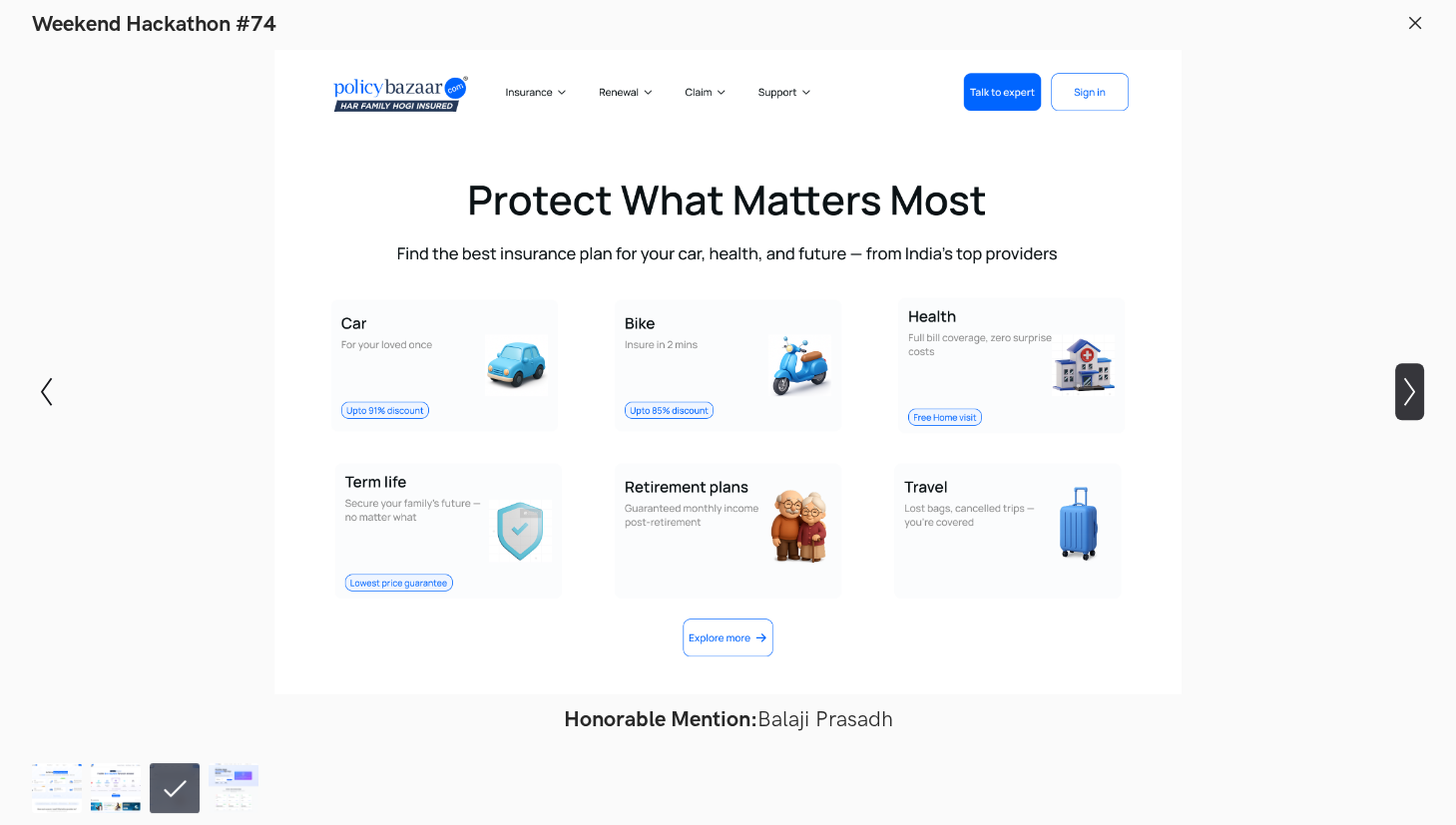 click on "Show next slide" at bounding box center (46, 391) 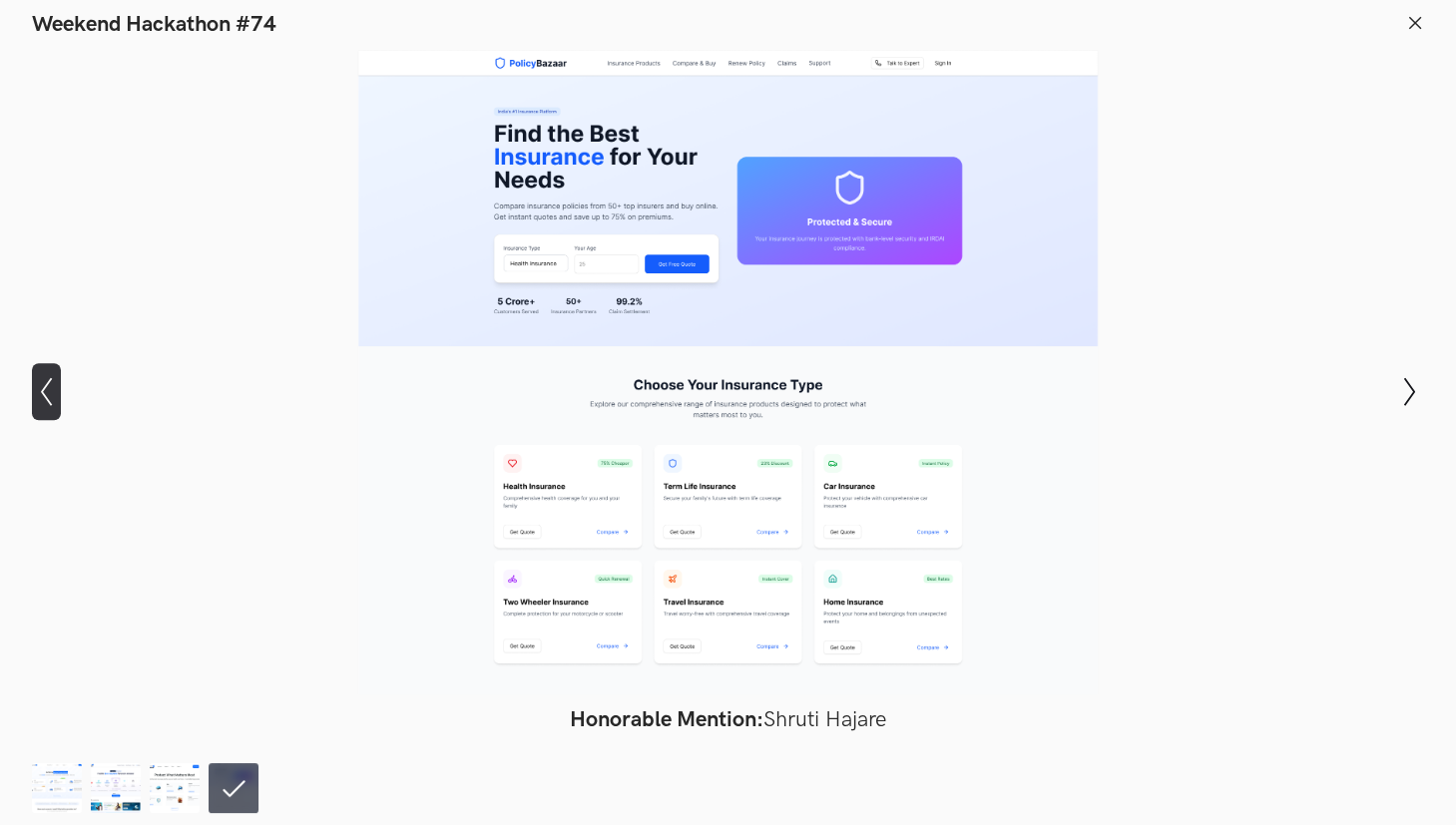 click on "Show previous slide" at bounding box center [46, 391] 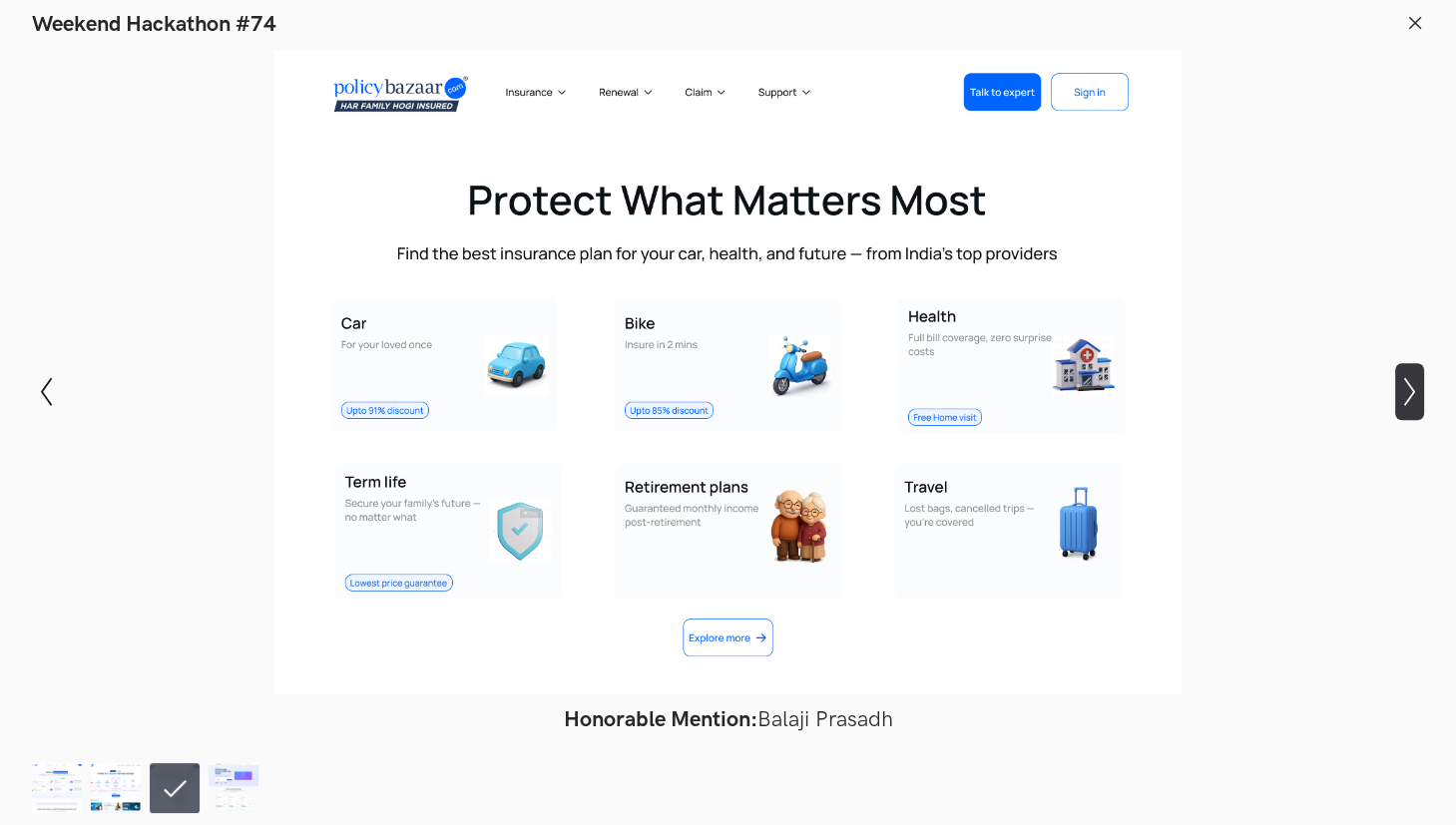 click on "Show next slide" at bounding box center [46, 391] 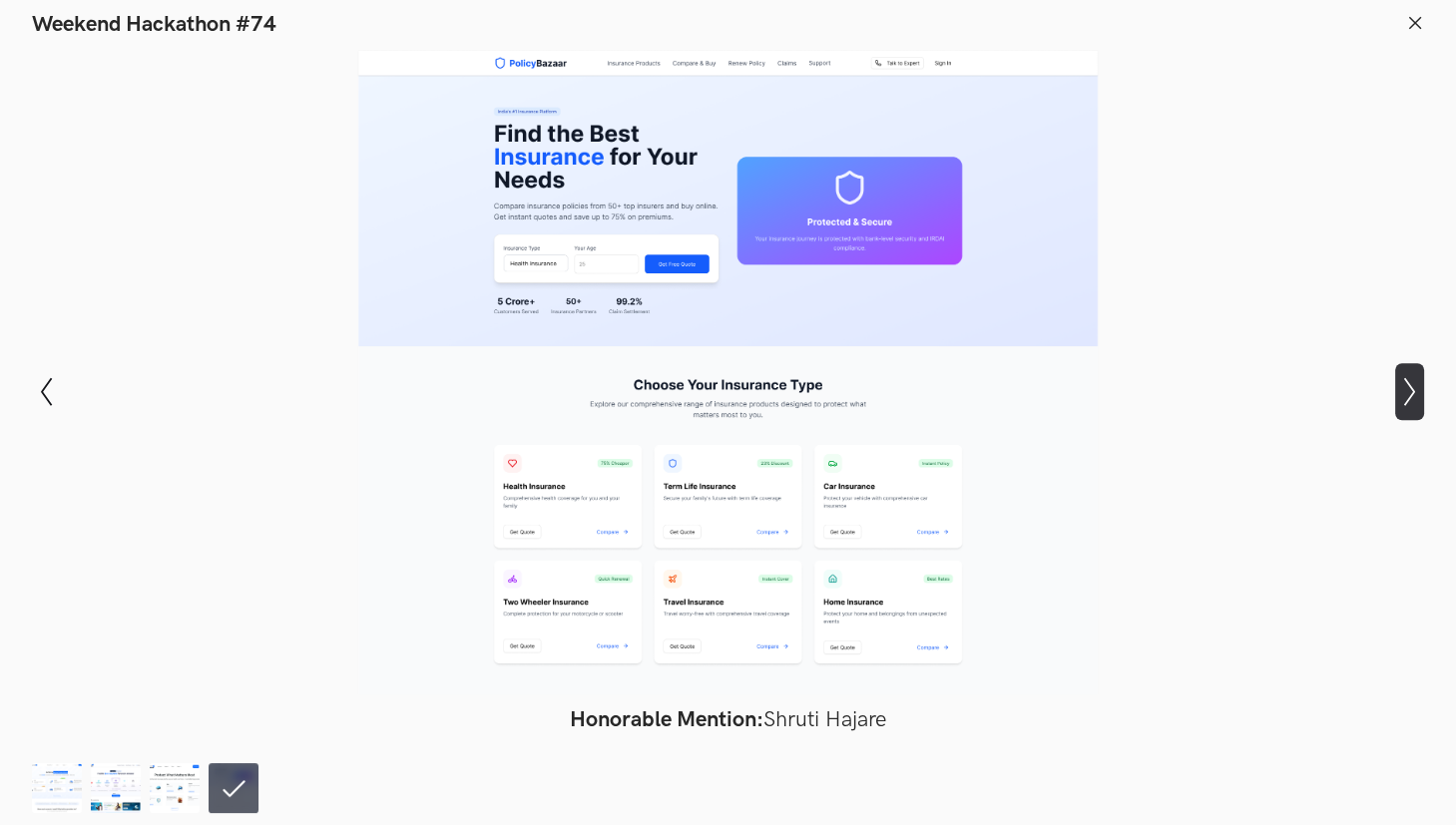 click on "Show next slide" at bounding box center [46, 391] 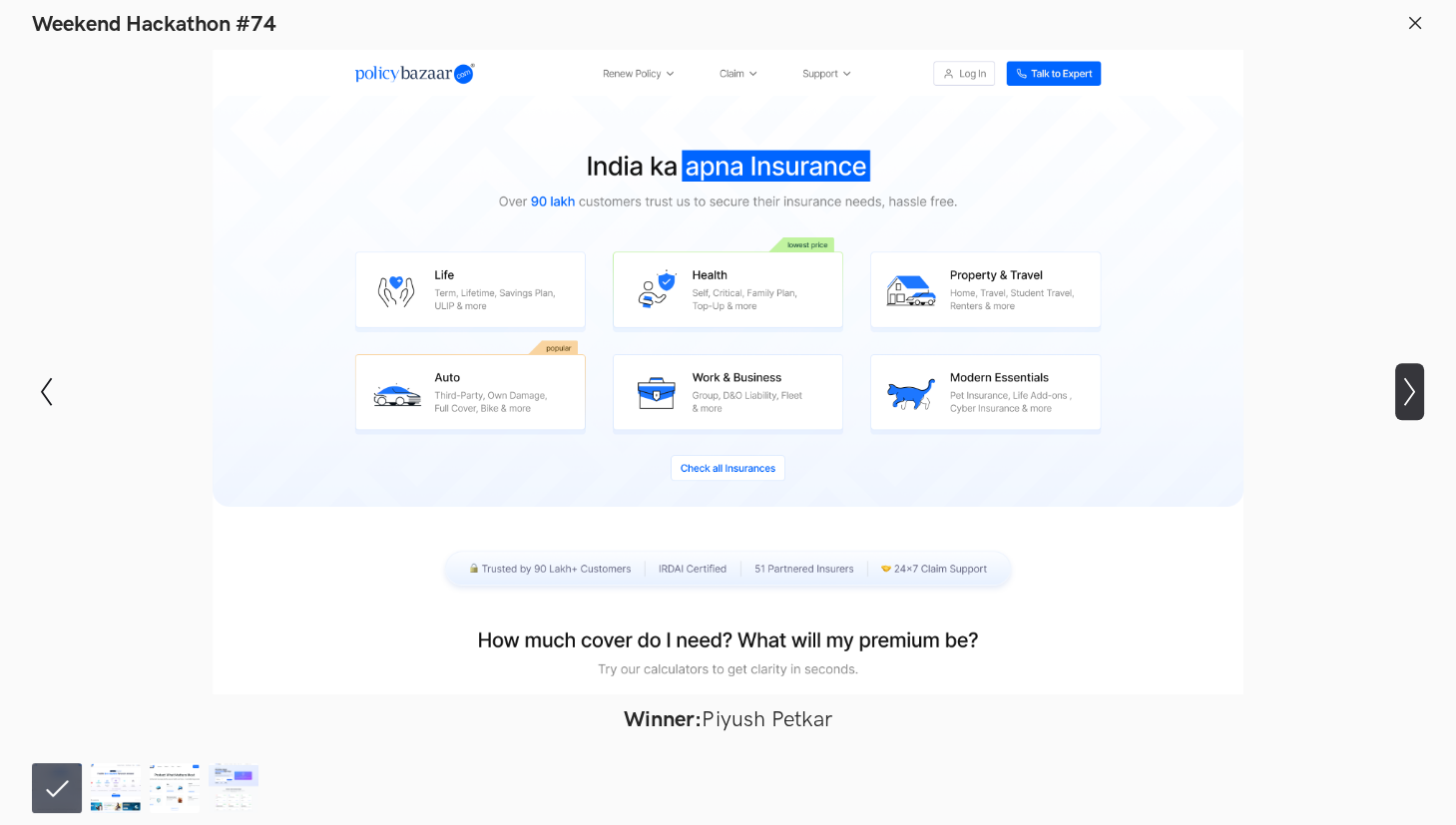 click on "Show next slide" at bounding box center (46, 391) 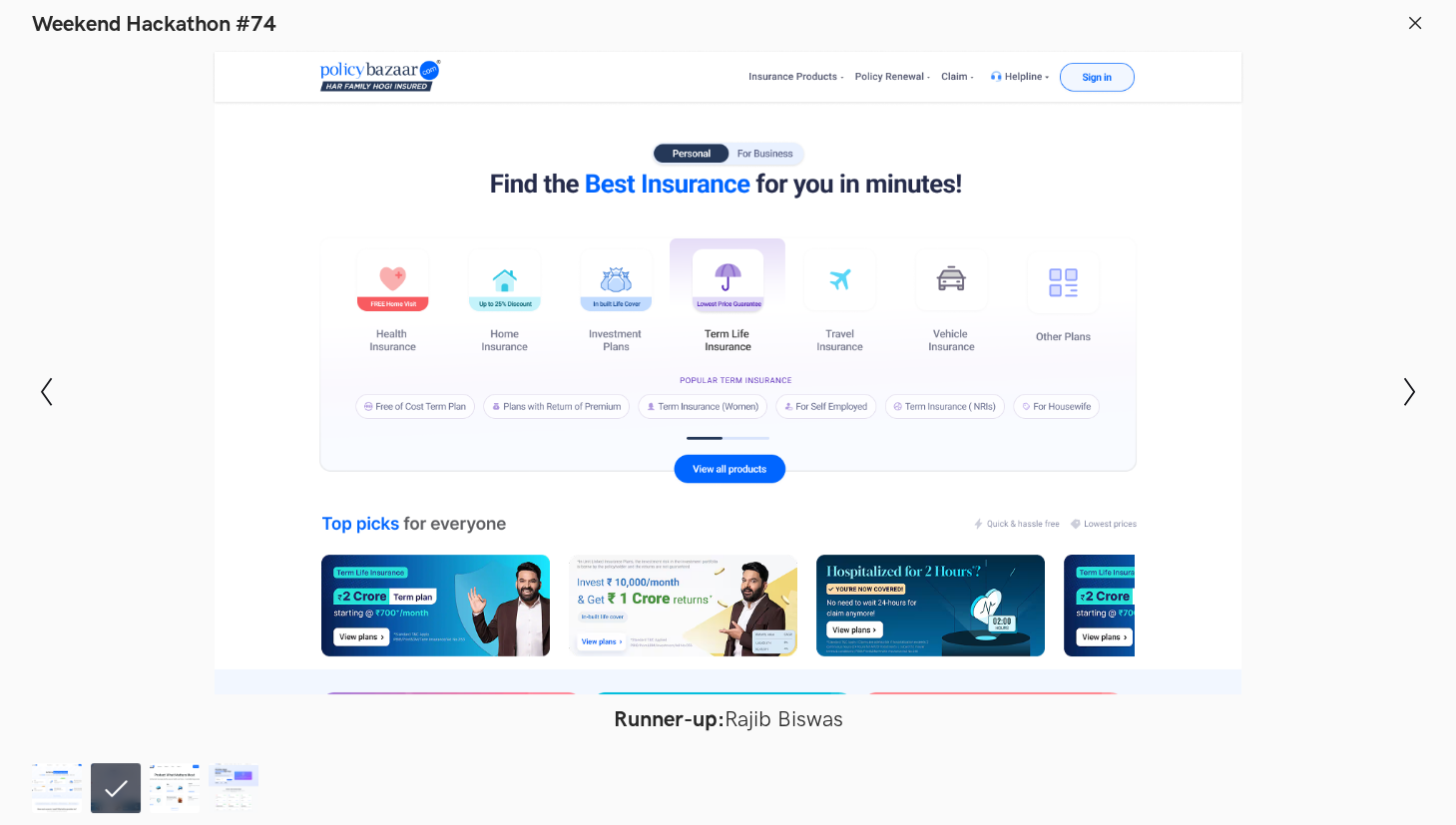 drag, startPoint x: 1368, startPoint y: 643, endPoint x: 1332, endPoint y: 489, distance: 158.15183 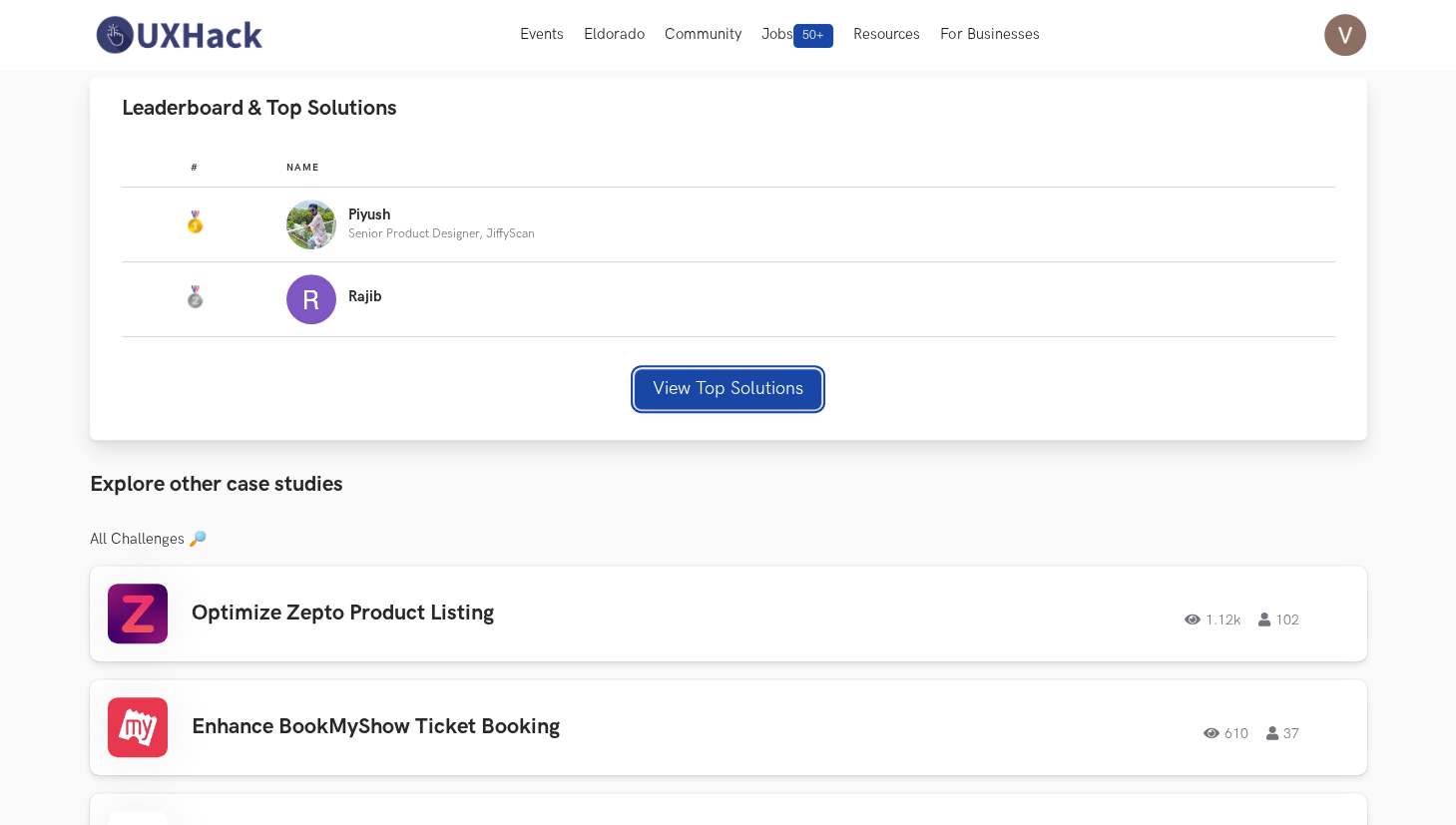scroll, scrollTop: 1234, scrollLeft: 0, axis: vertical 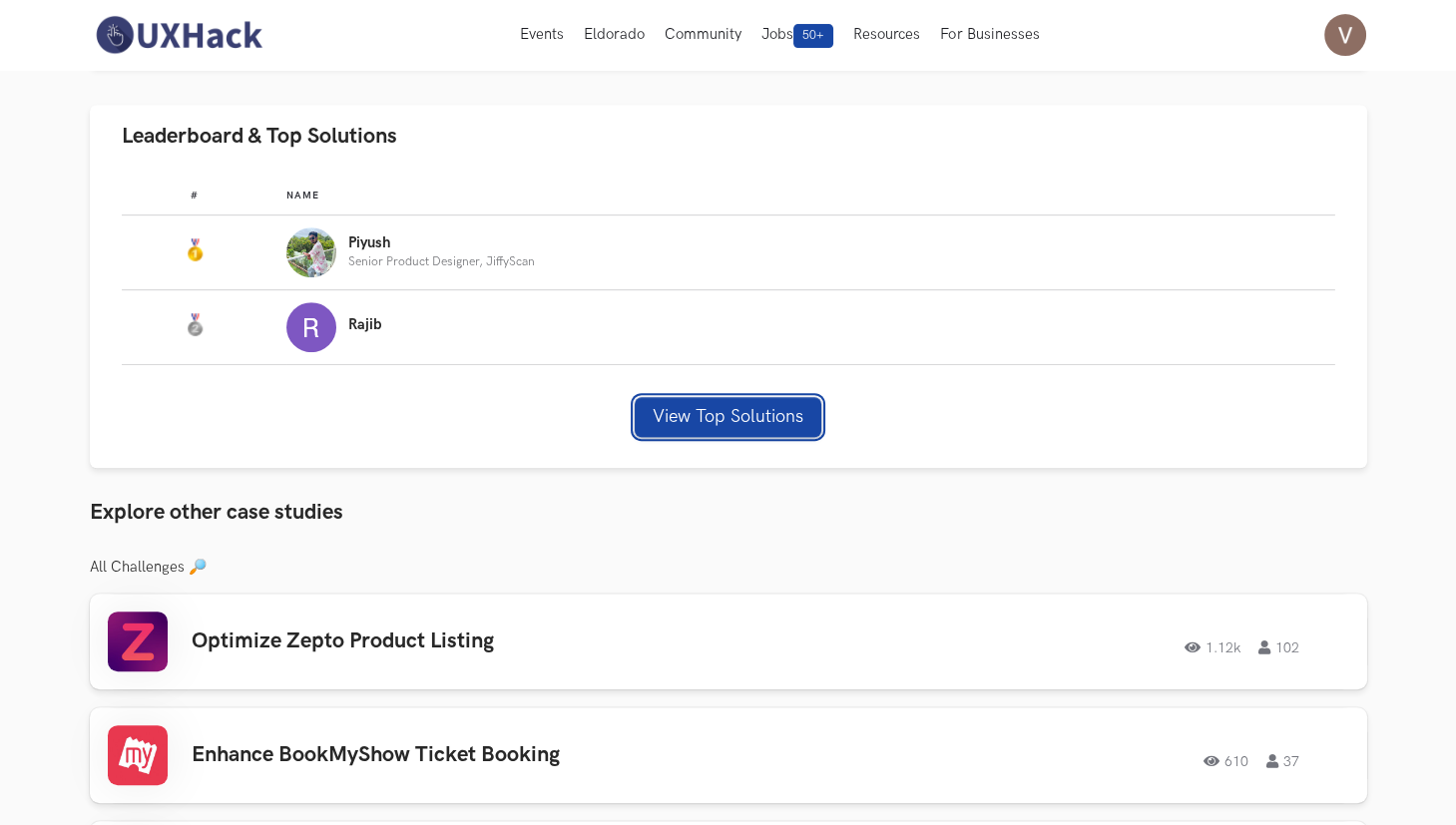 click on "View Top Solutions" at bounding box center [728, 417] 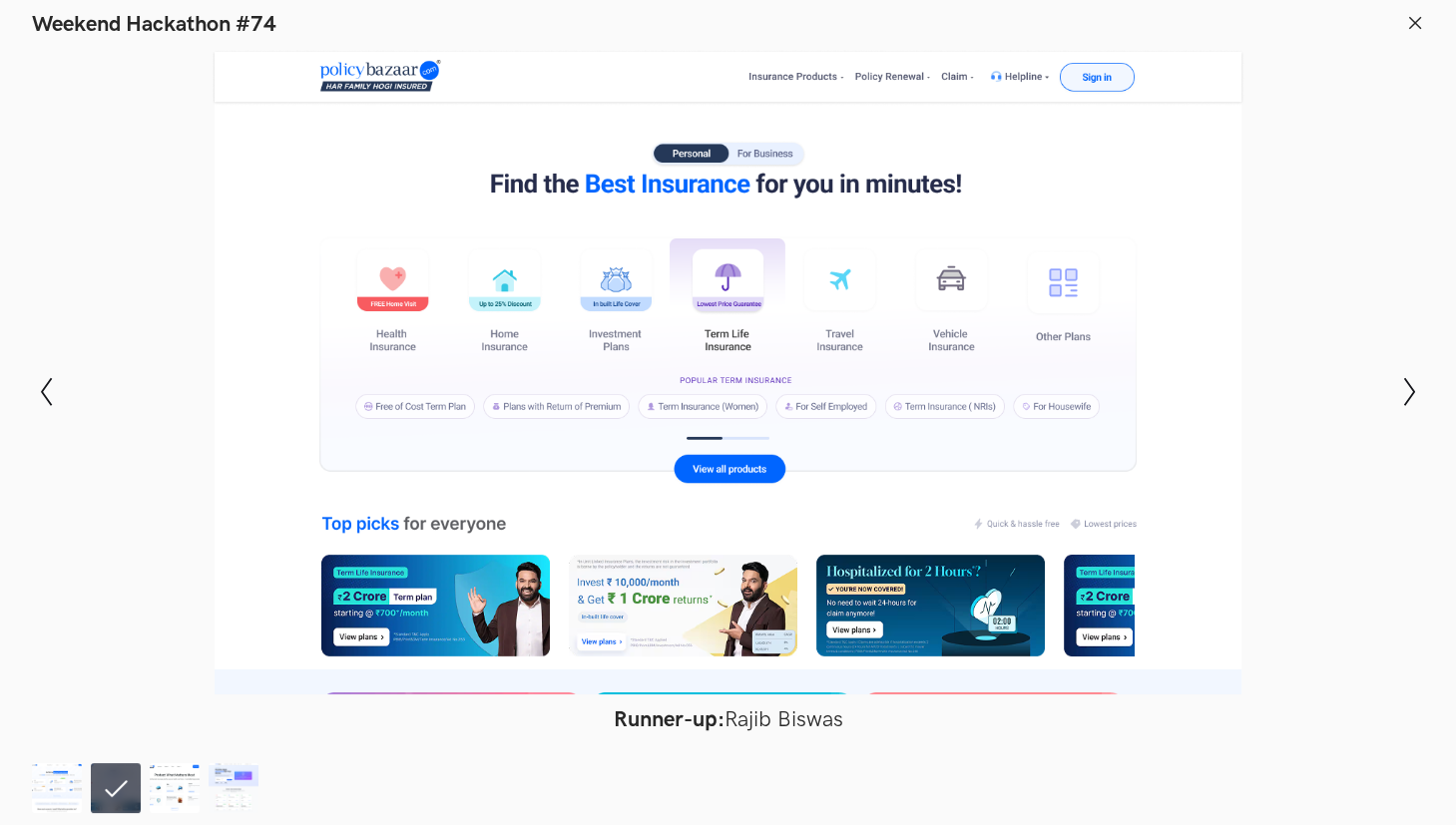 click at bounding box center (728, 372) 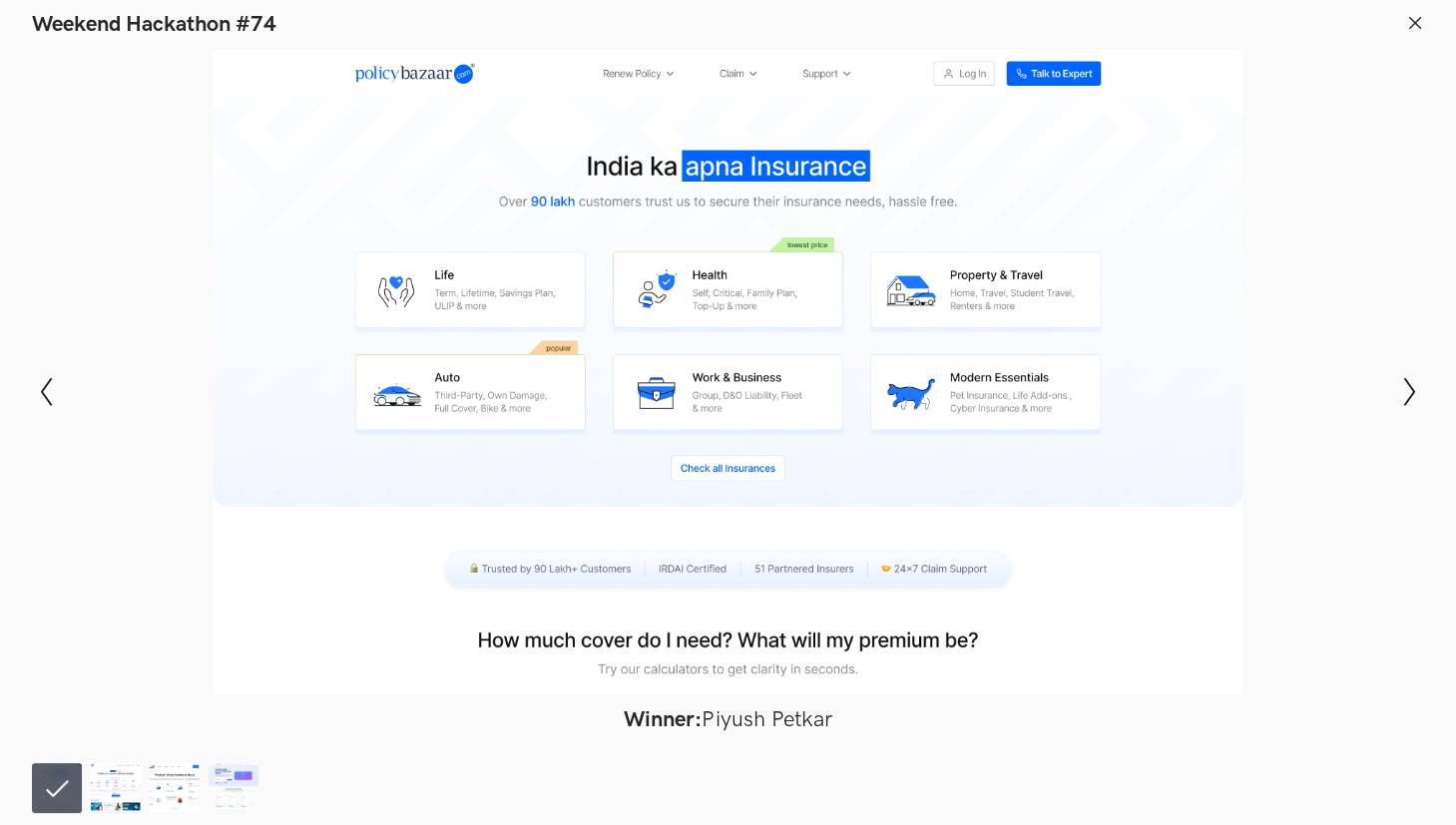 drag, startPoint x: 622, startPoint y: 658, endPoint x: 865, endPoint y: 760, distance: 263.53937 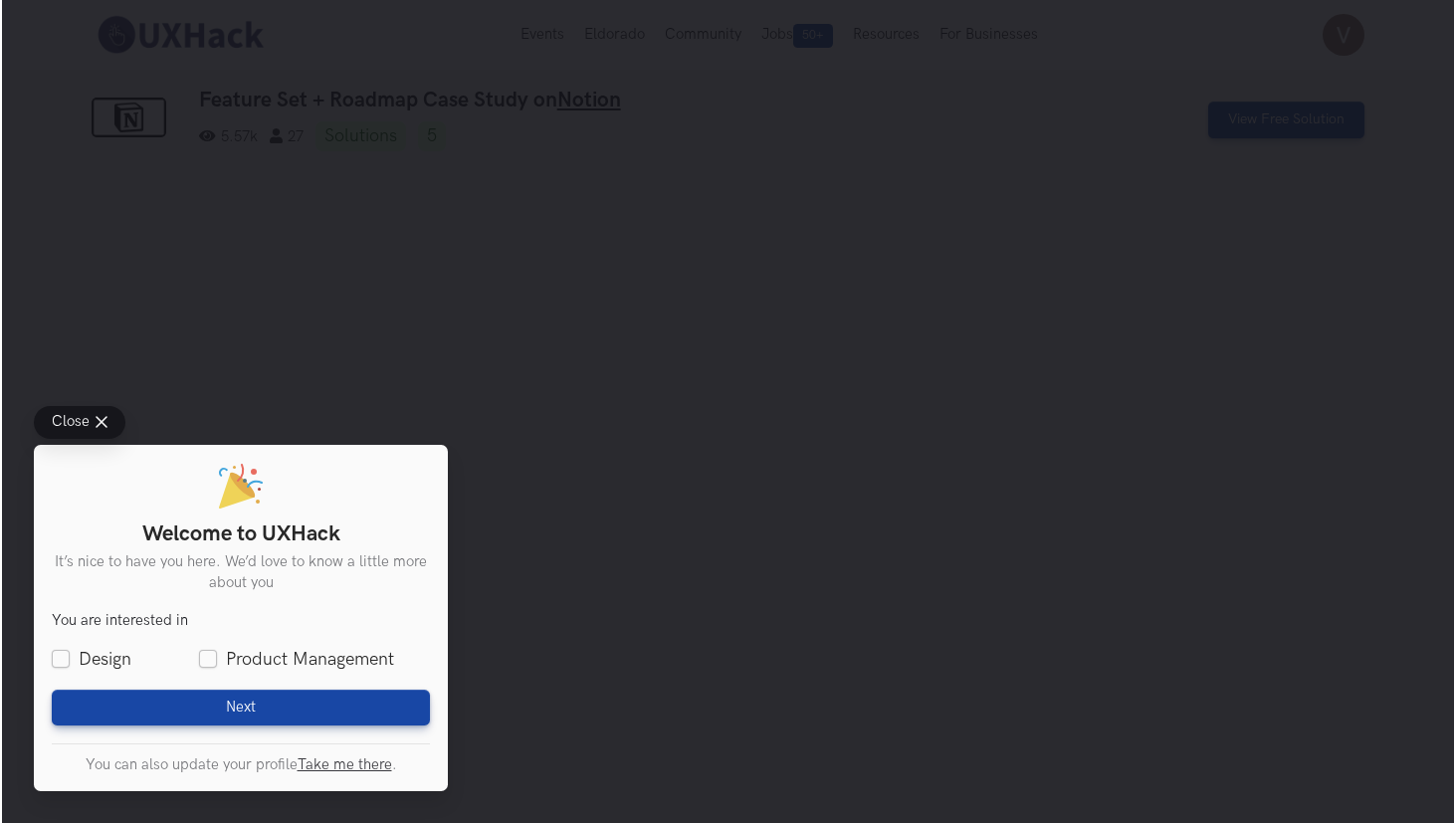 scroll, scrollTop: 0, scrollLeft: 0, axis: both 